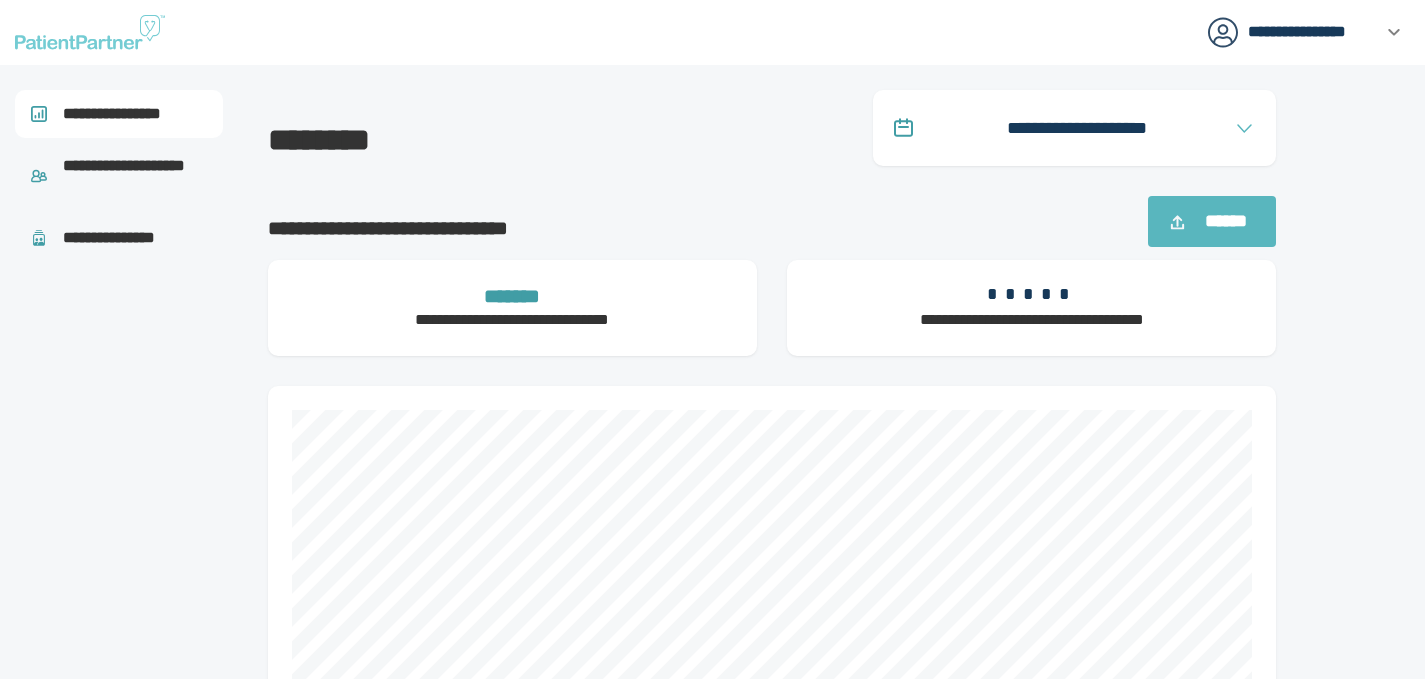 scroll, scrollTop: 0, scrollLeft: 0, axis: both 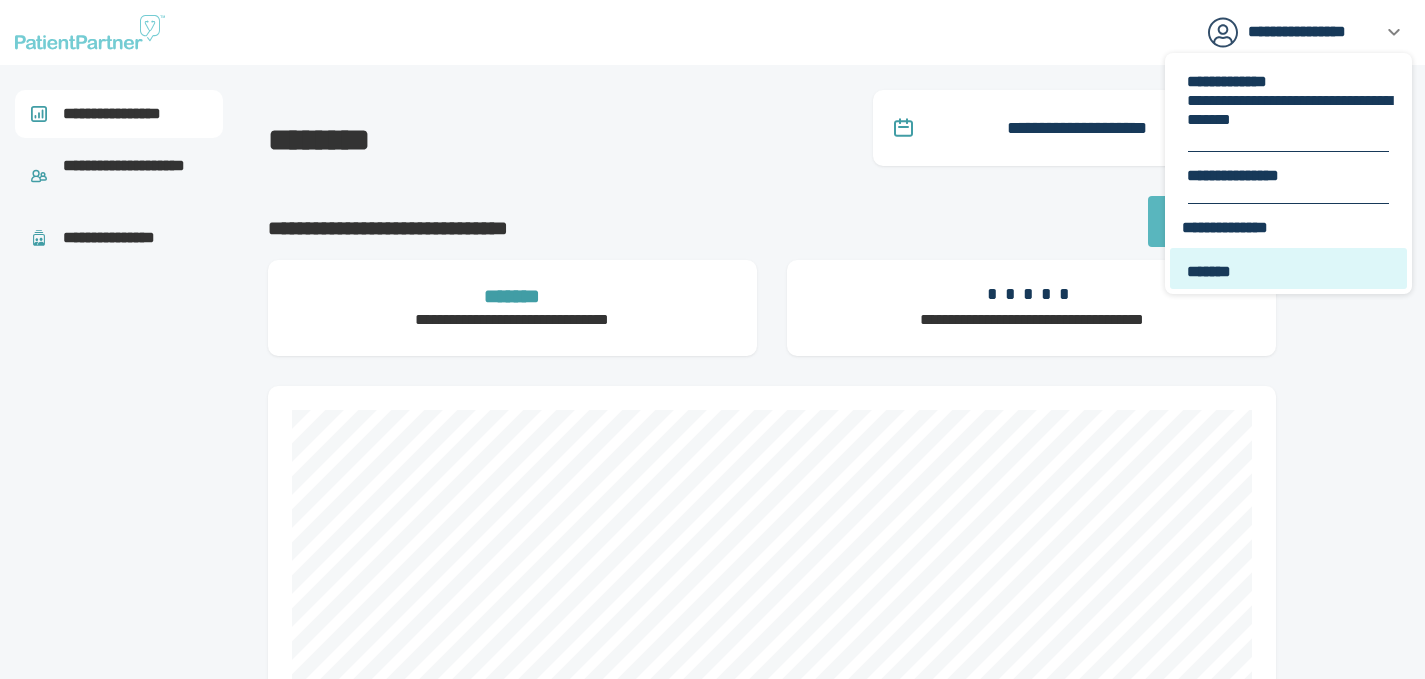 click on "*******" at bounding box center [1290, 268] 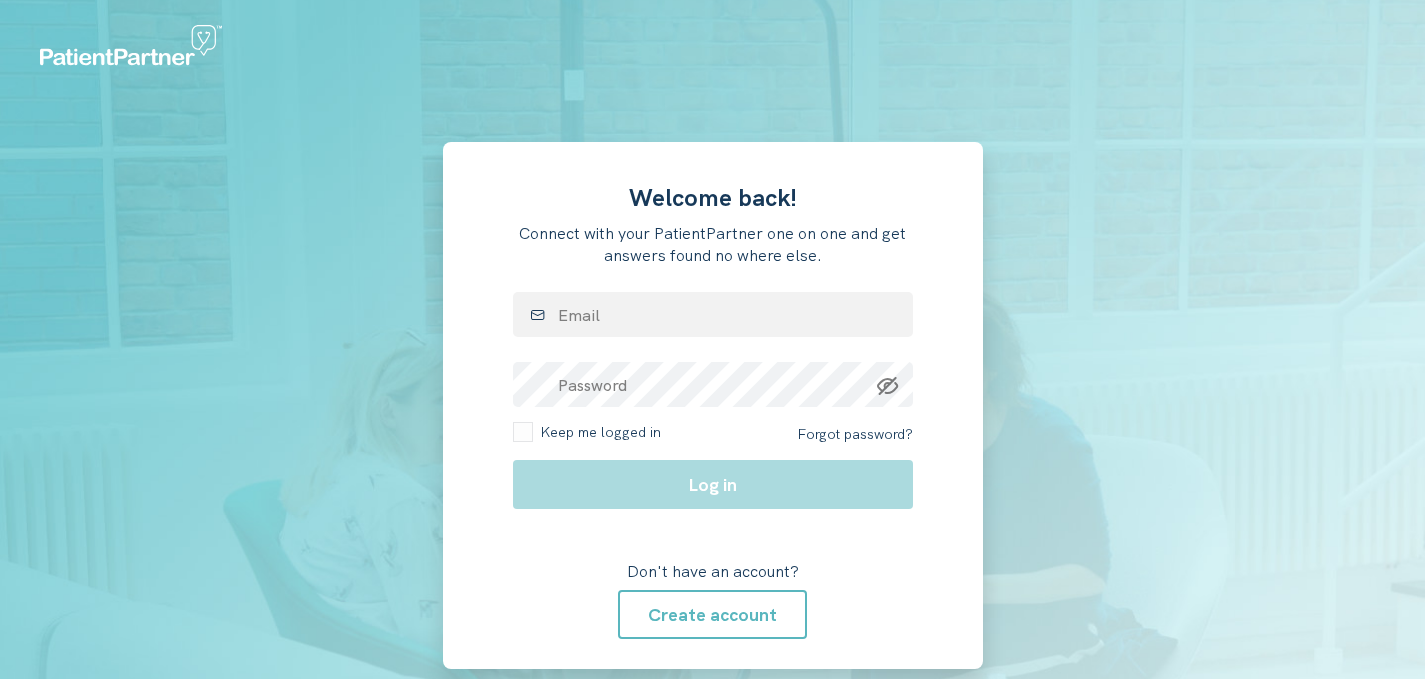 scroll, scrollTop: 0, scrollLeft: 0, axis: both 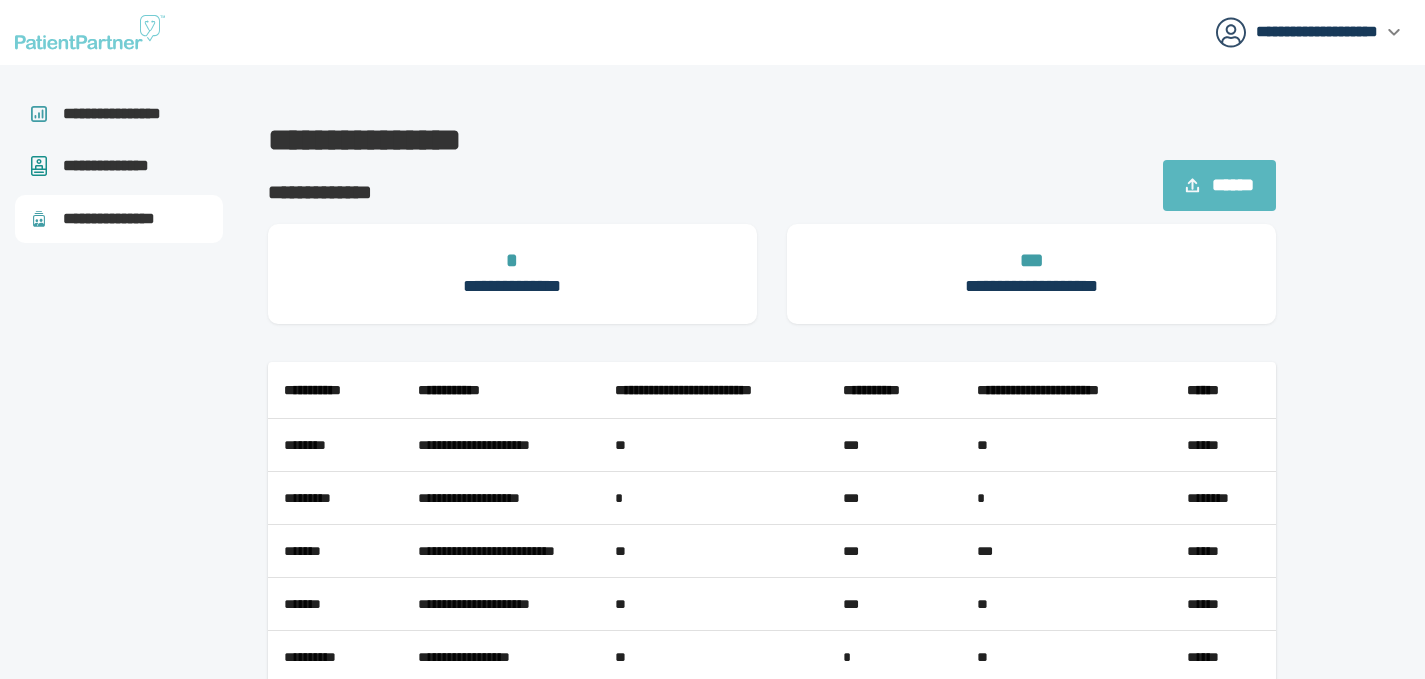 select on "**" 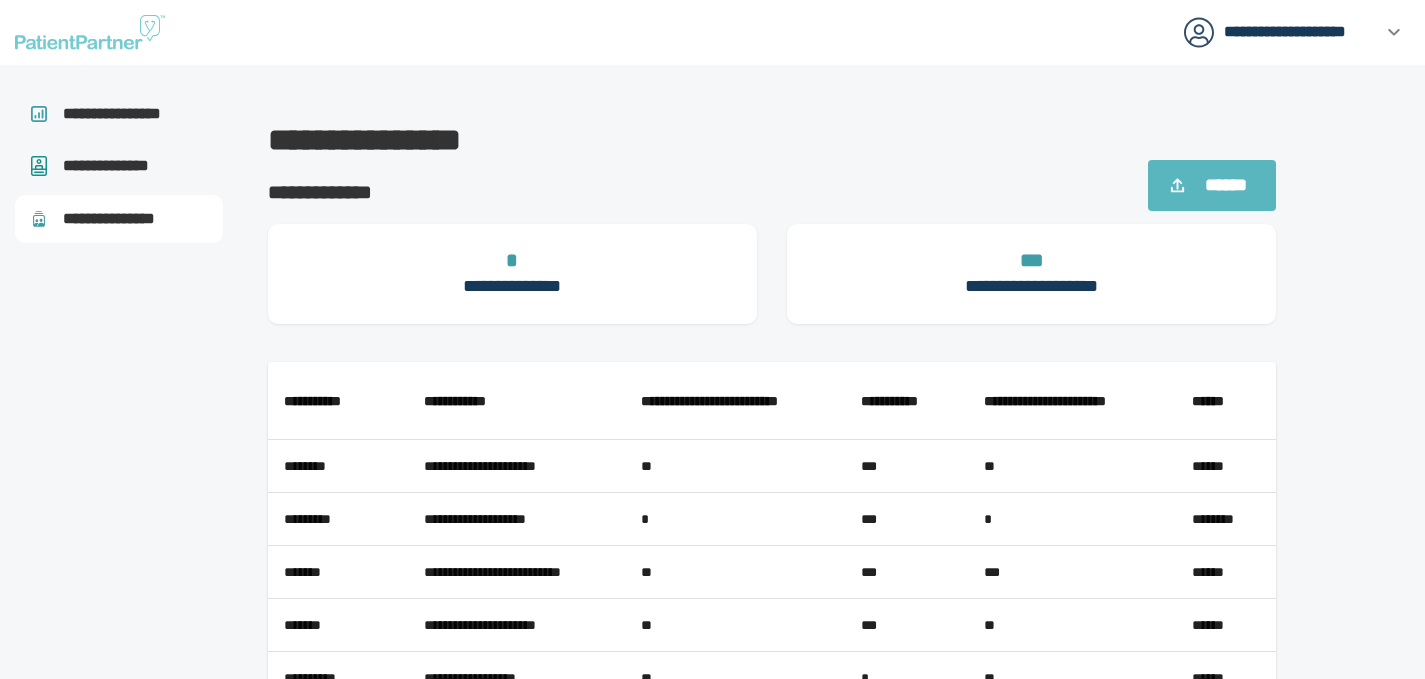 scroll, scrollTop: 197, scrollLeft: 0, axis: vertical 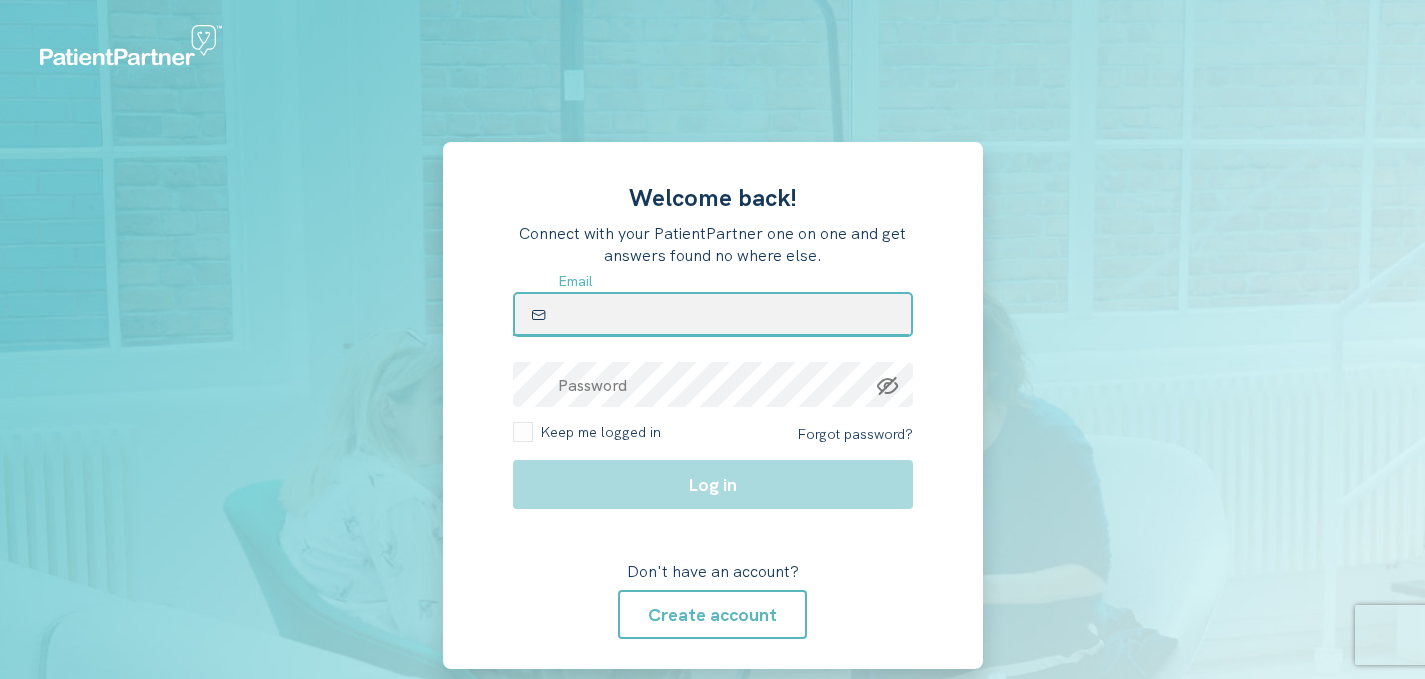 click at bounding box center [713, 314] 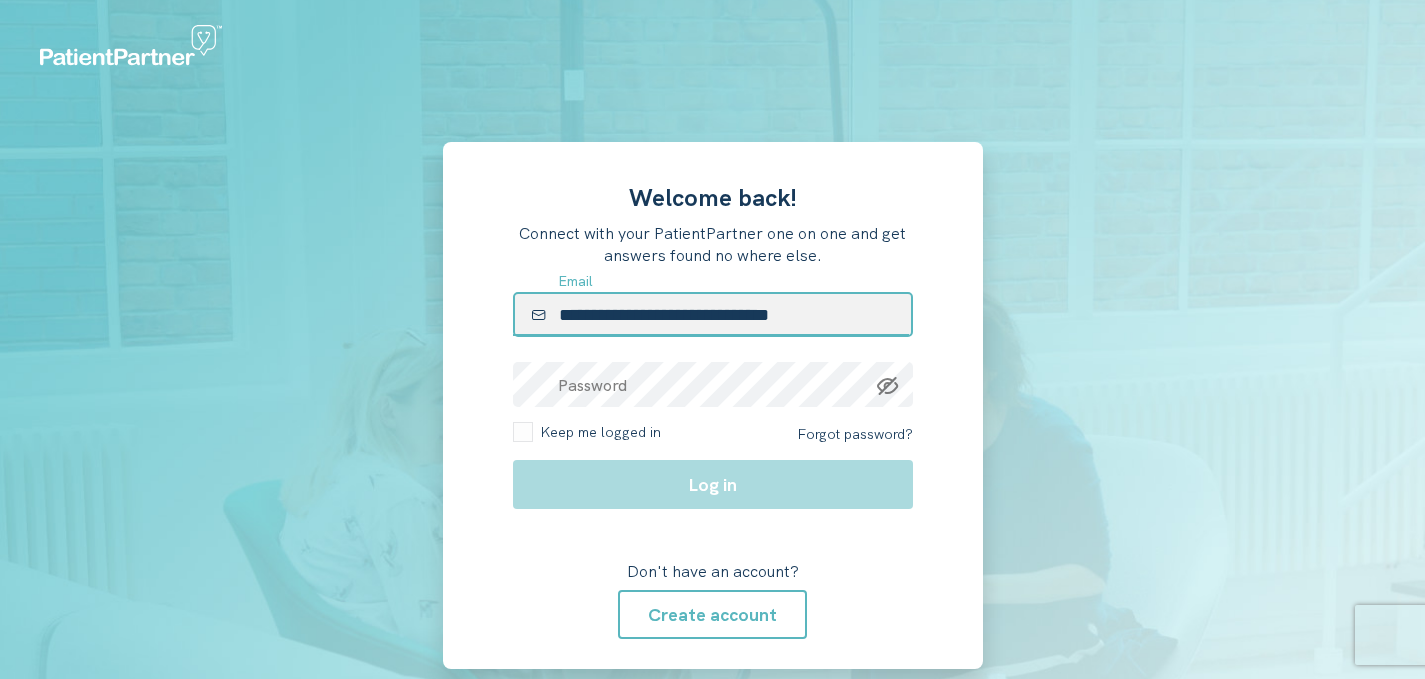 type on "**********" 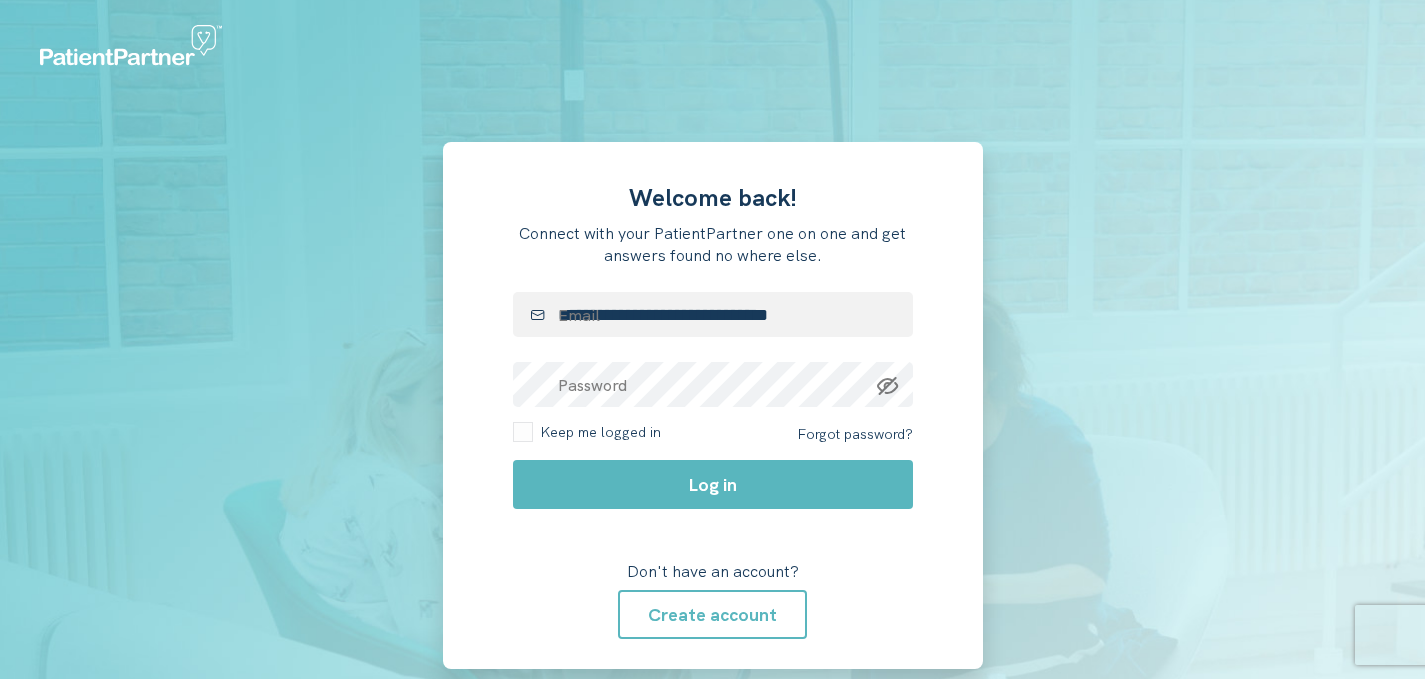 click on "**********" at bounding box center (713, 405) 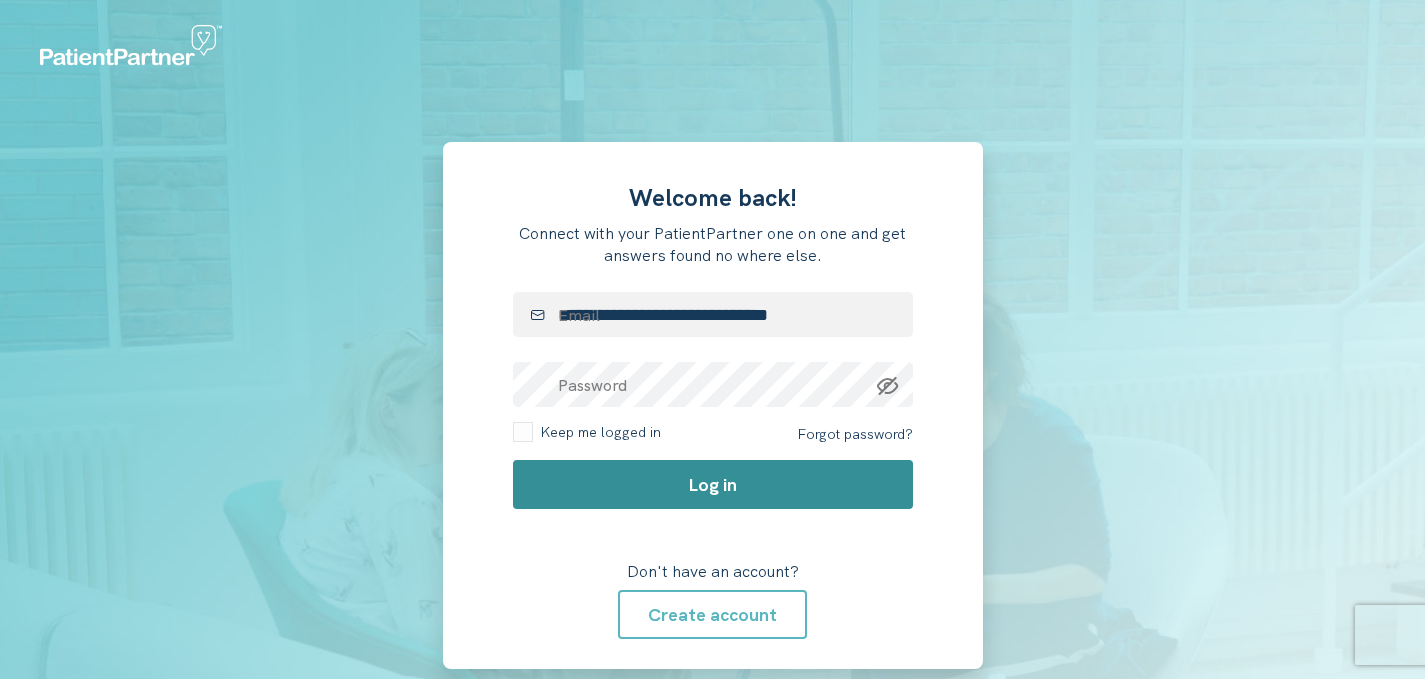 click on "Log in" 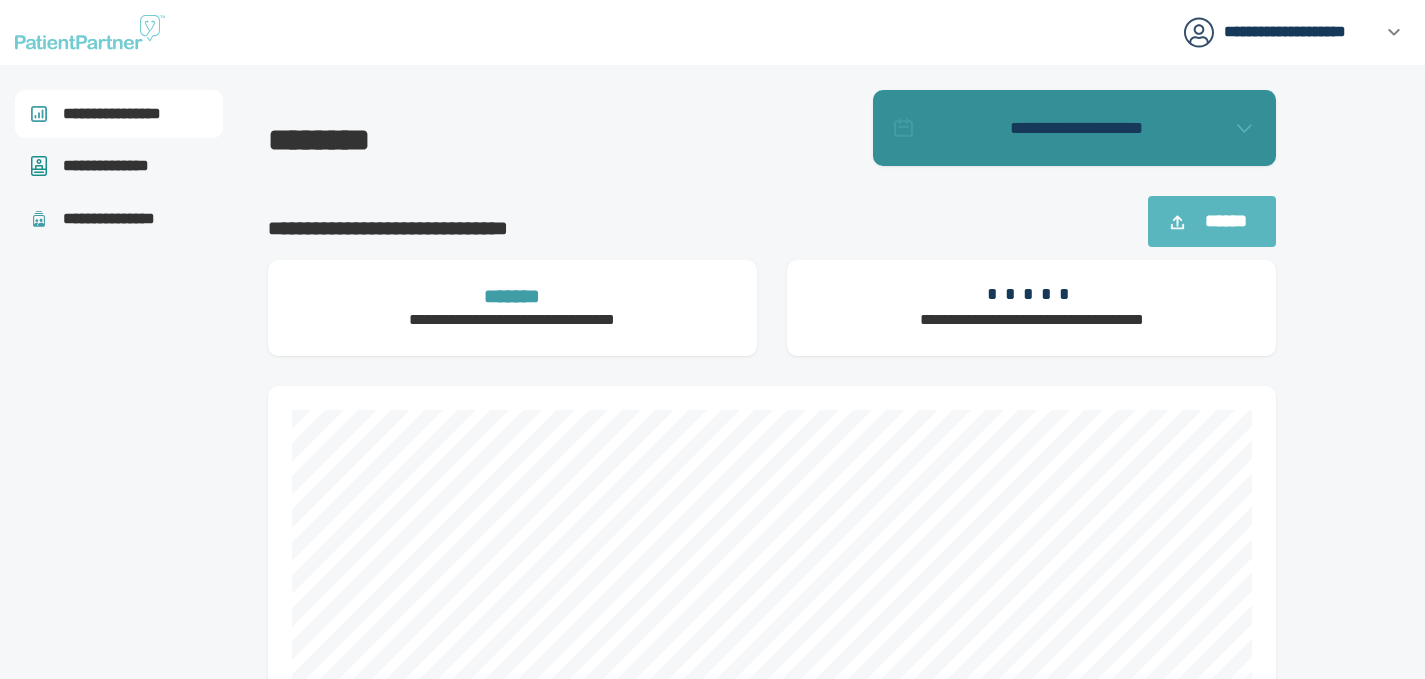 click on "**********" at bounding box center (1076, 128) 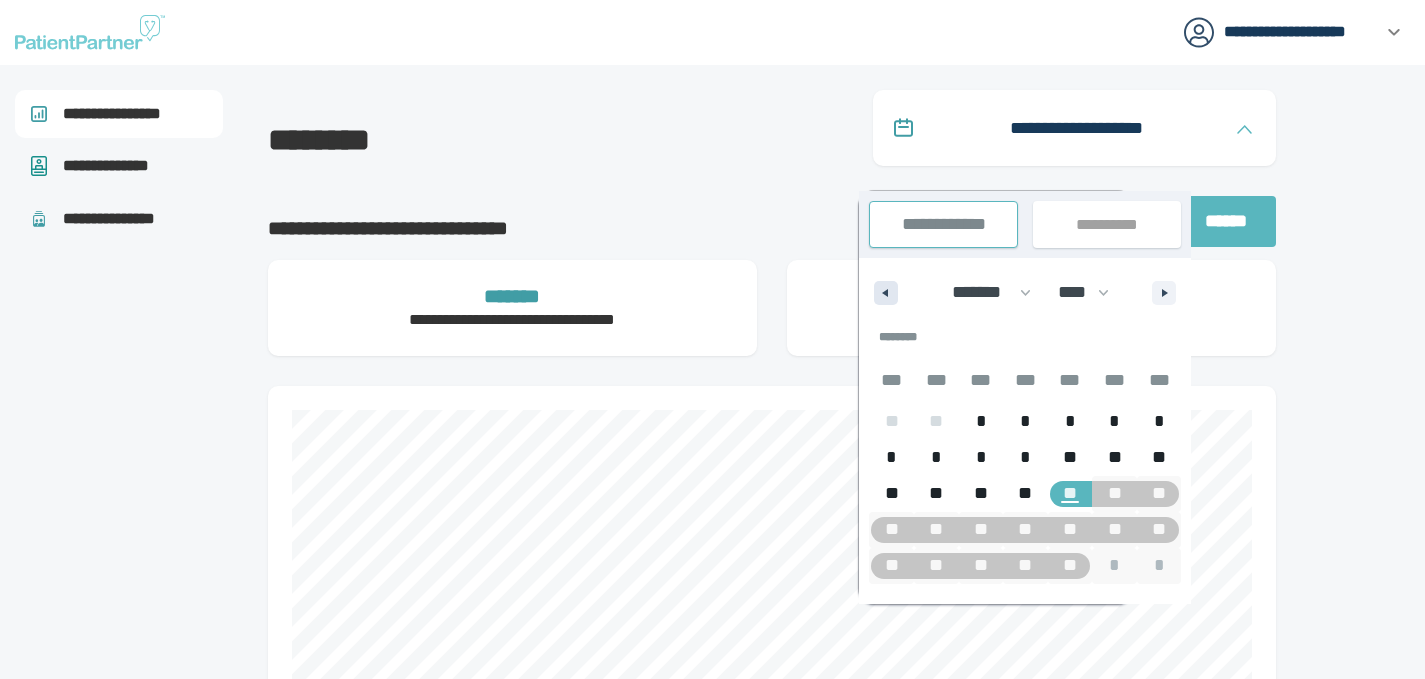 click at bounding box center [886, 293] 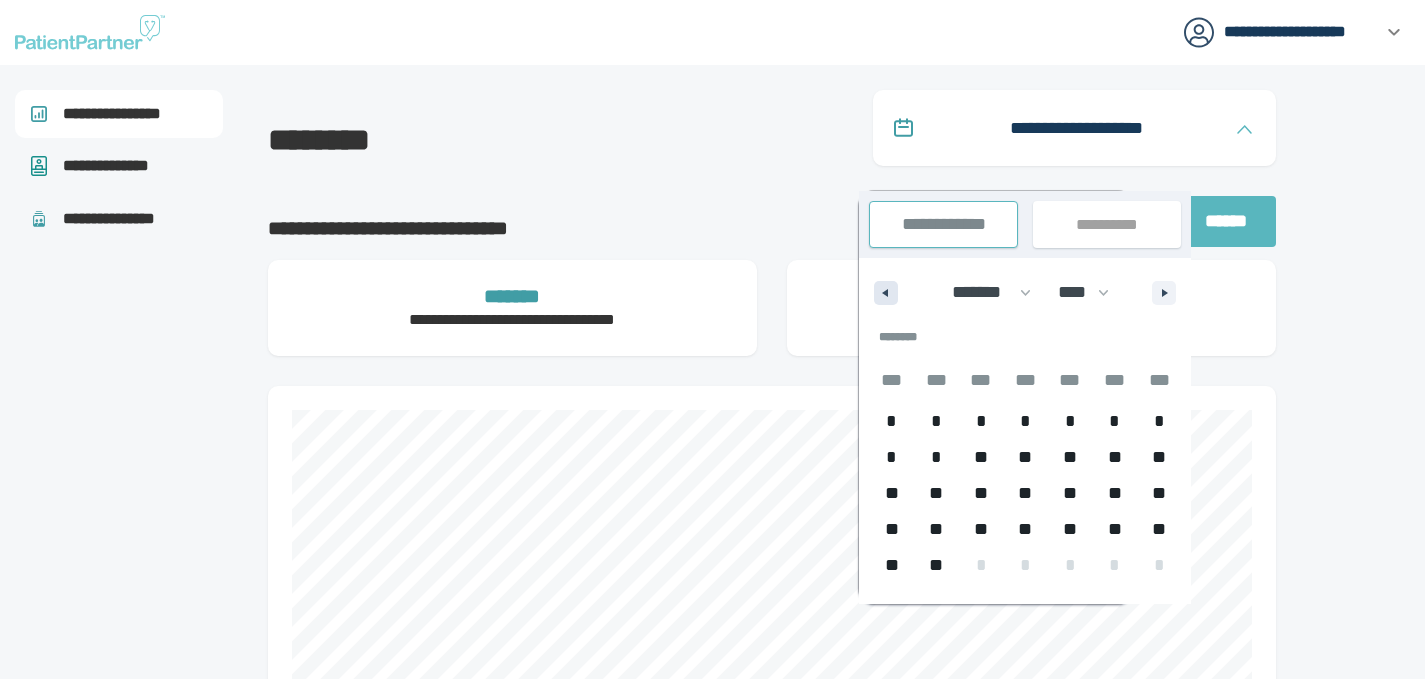 click at bounding box center [886, 293] 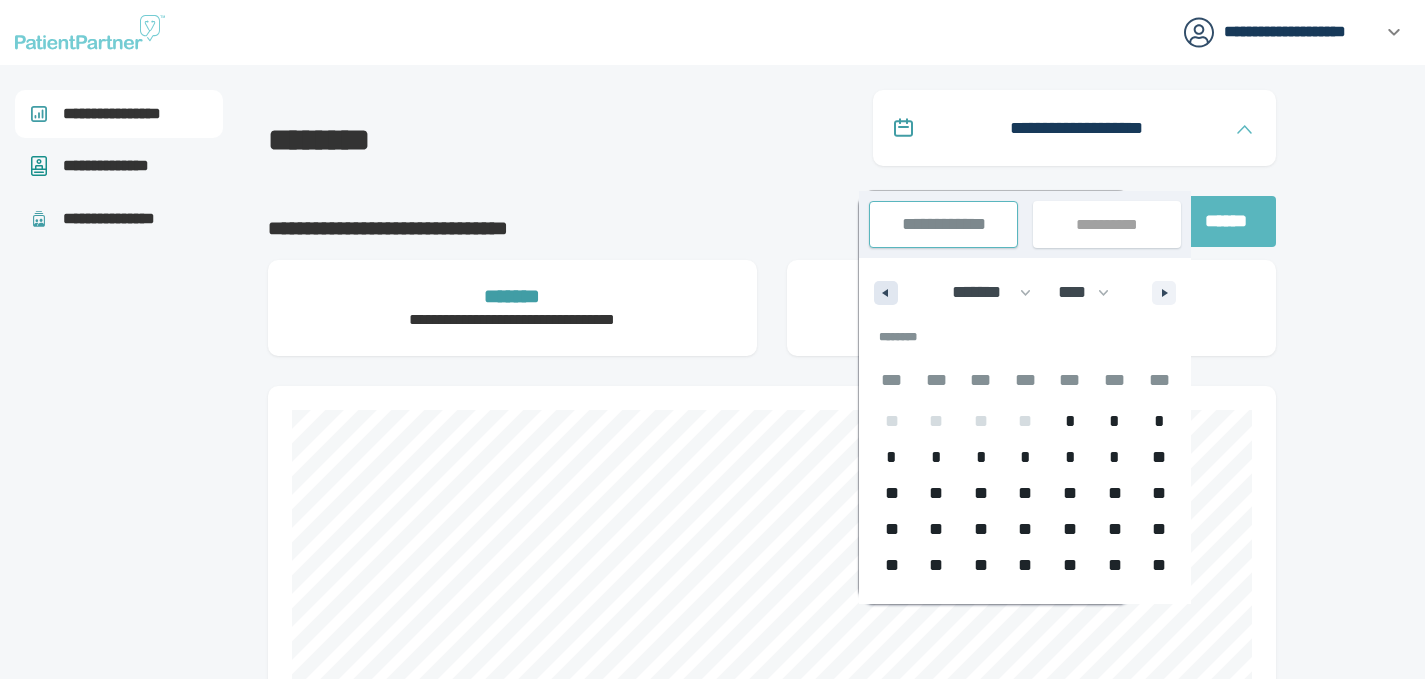 click at bounding box center [886, 293] 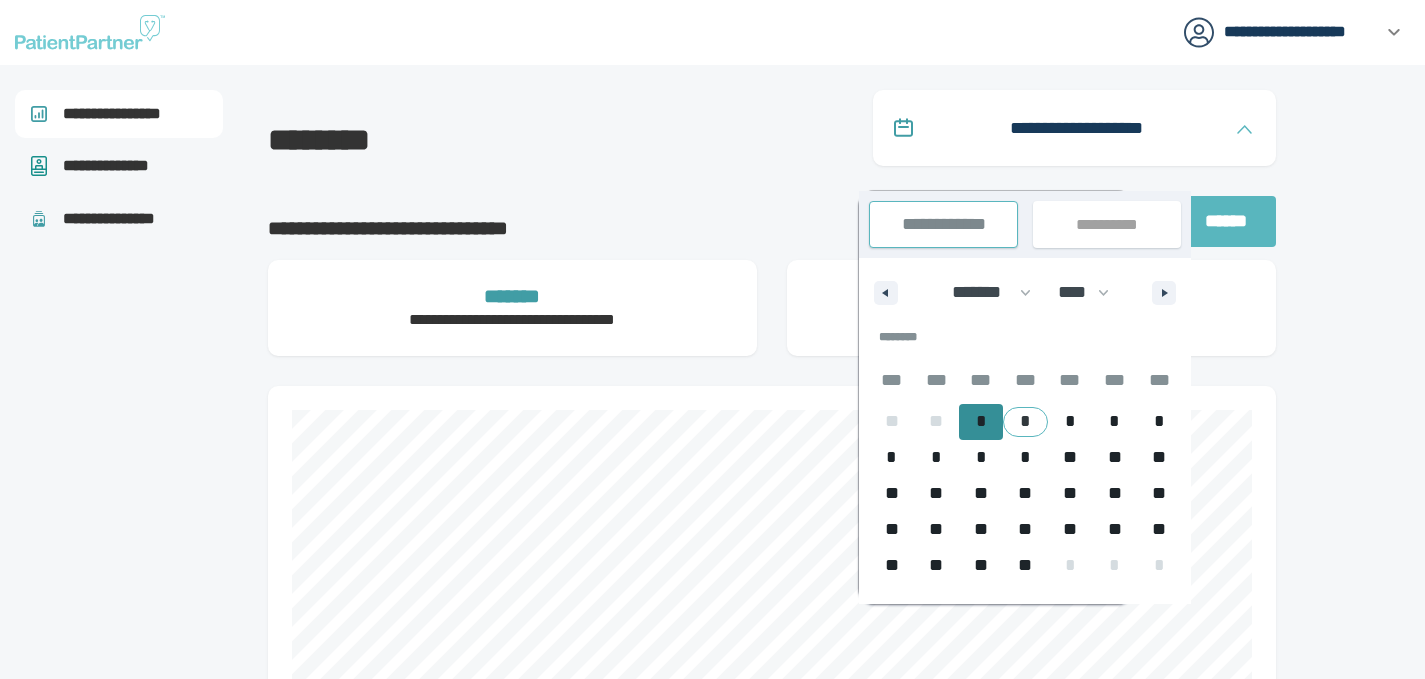 click on "*" at bounding box center [981, 422] 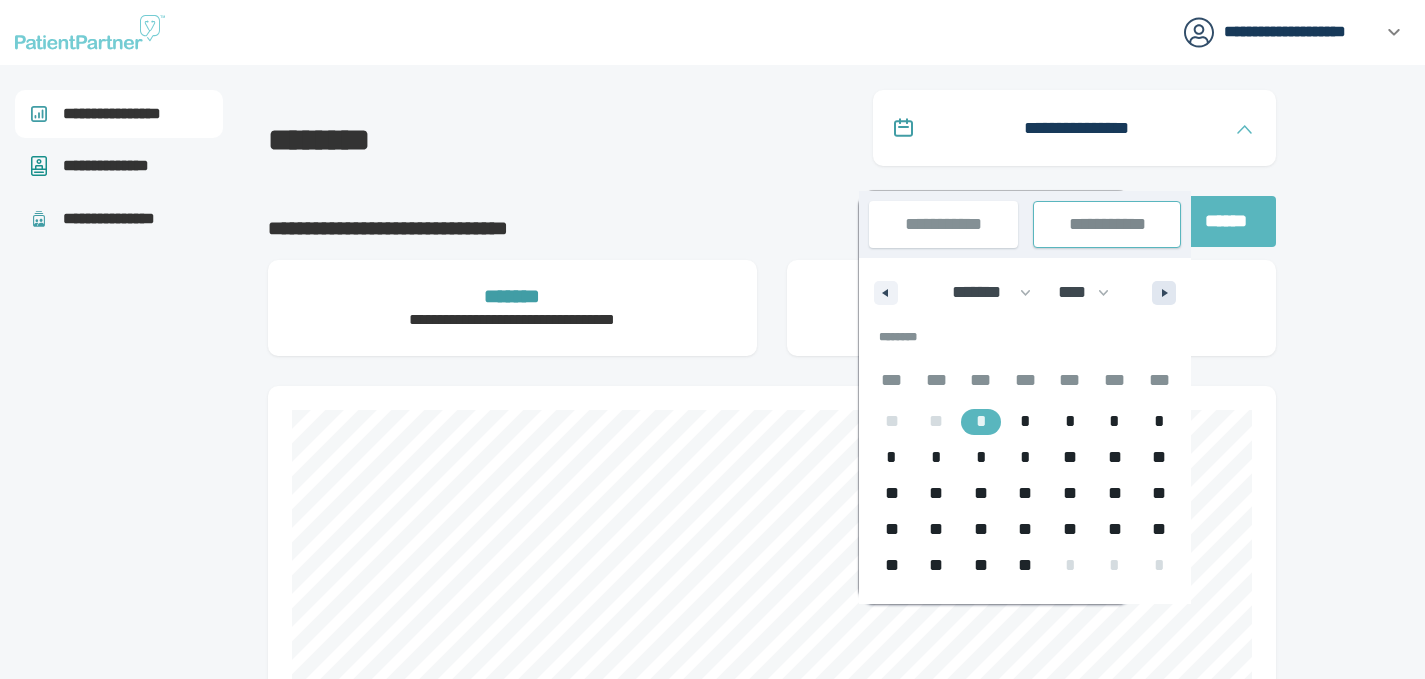 click at bounding box center (1167, 293) 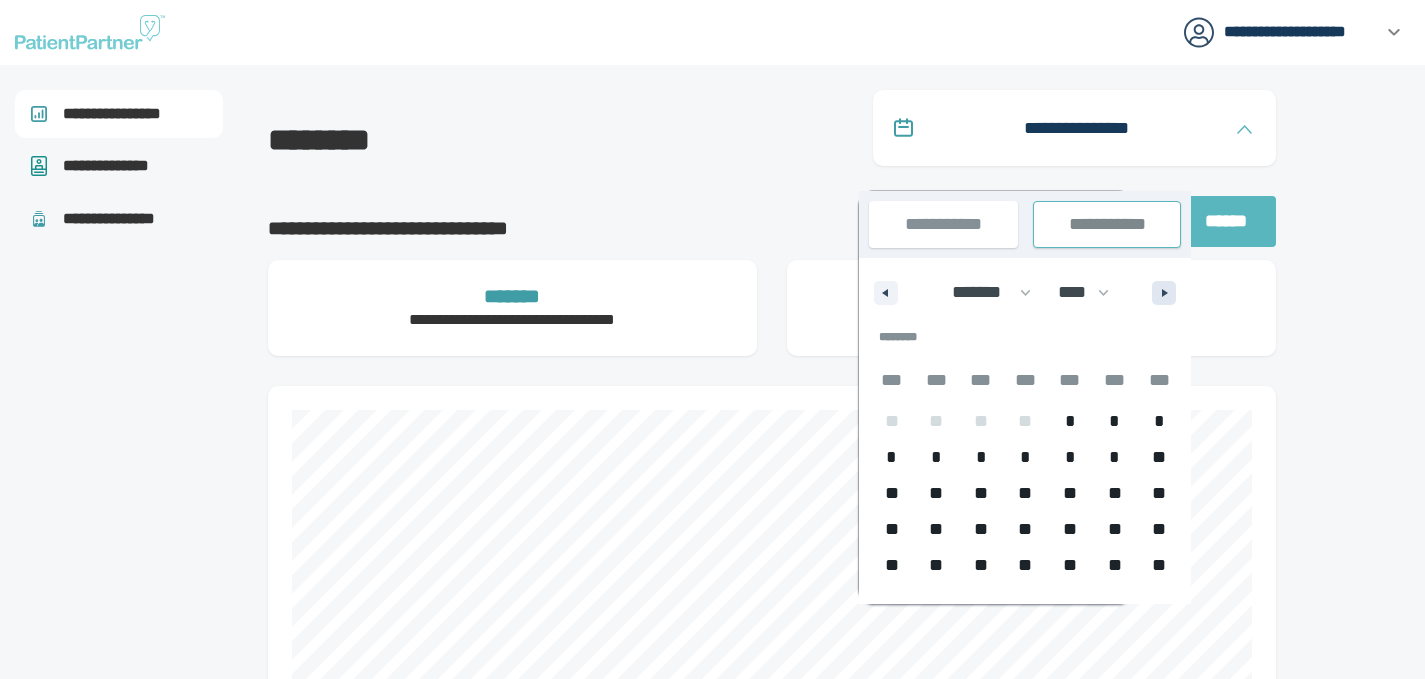 click at bounding box center [1167, 293] 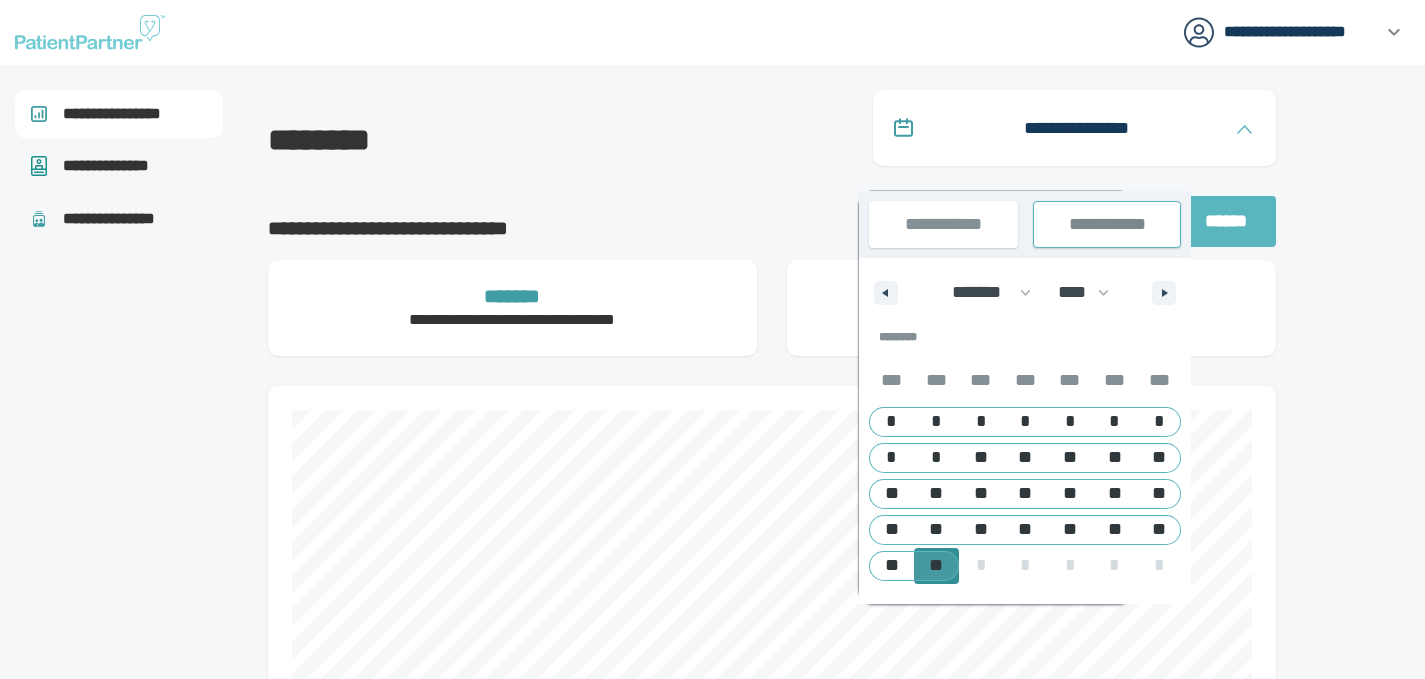 click on "**" at bounding box center [936, 565] 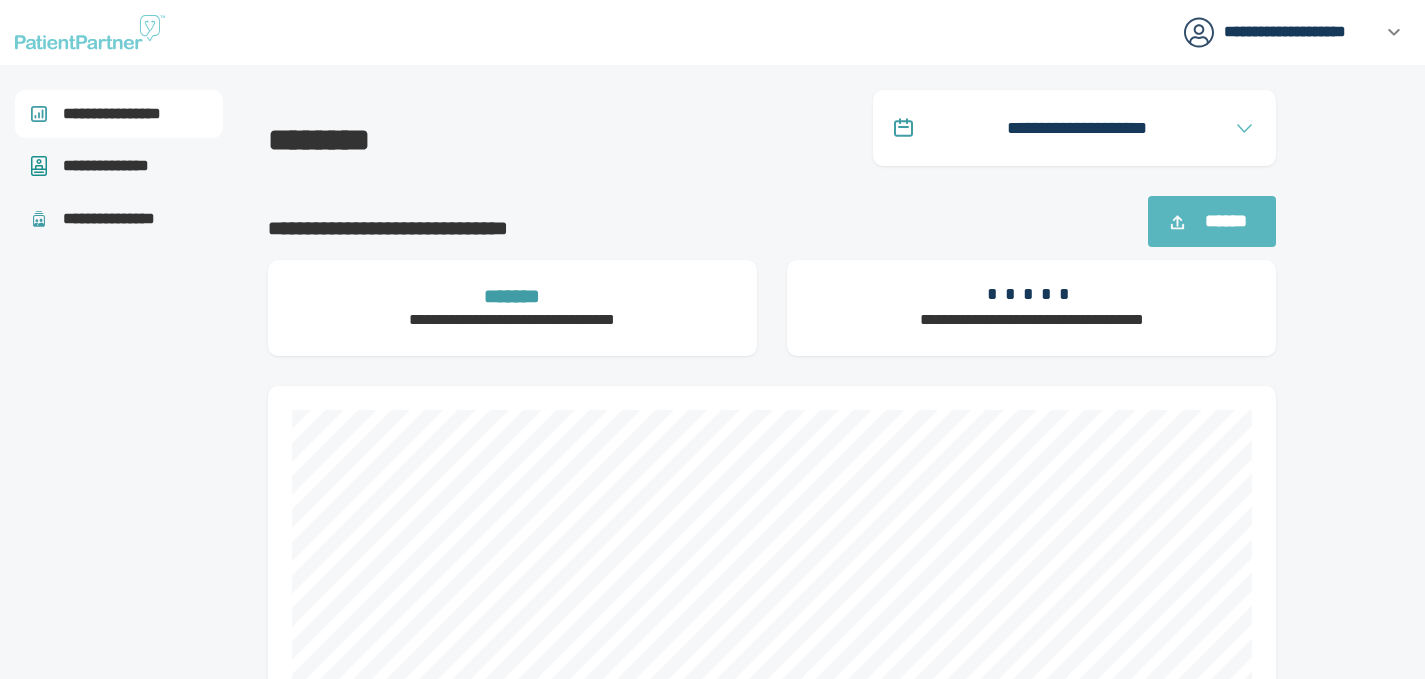 click on "******" at bounding box center (1225, 221) 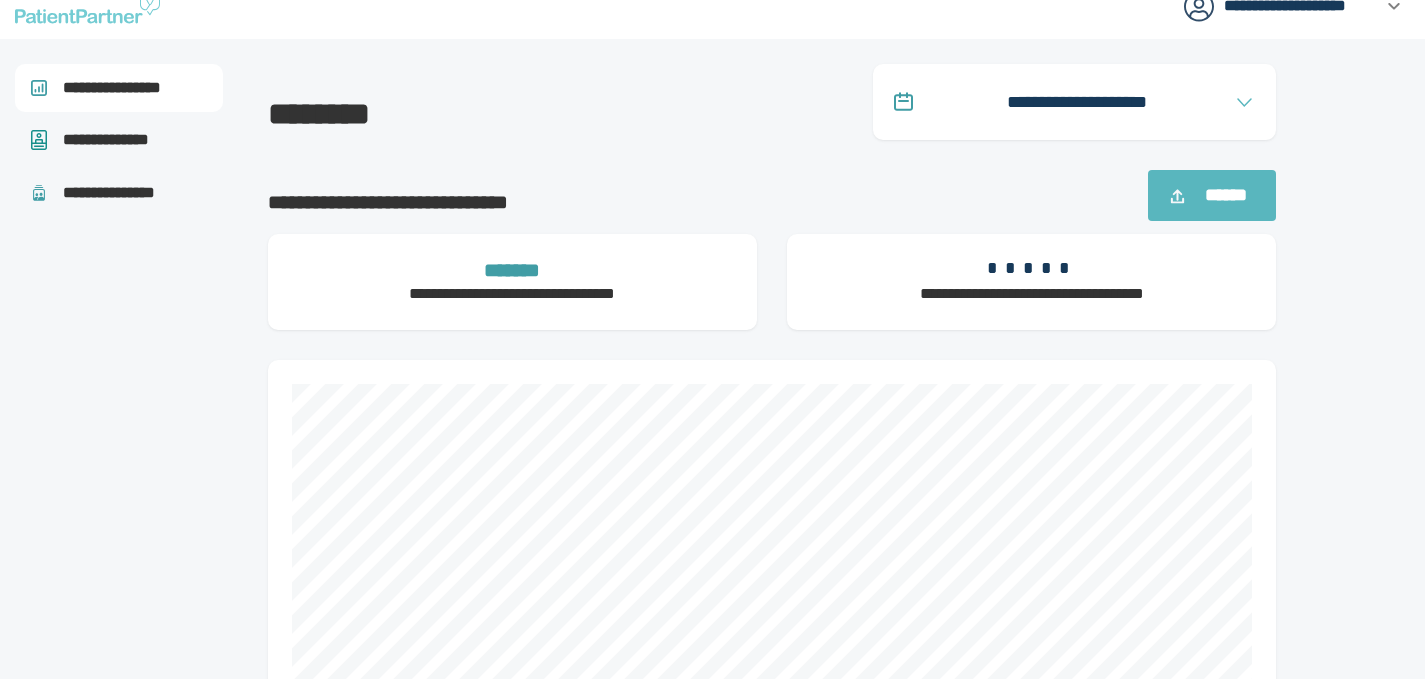 scroll, scrollTop: 67, scrollLeft: 0, axis: vertical 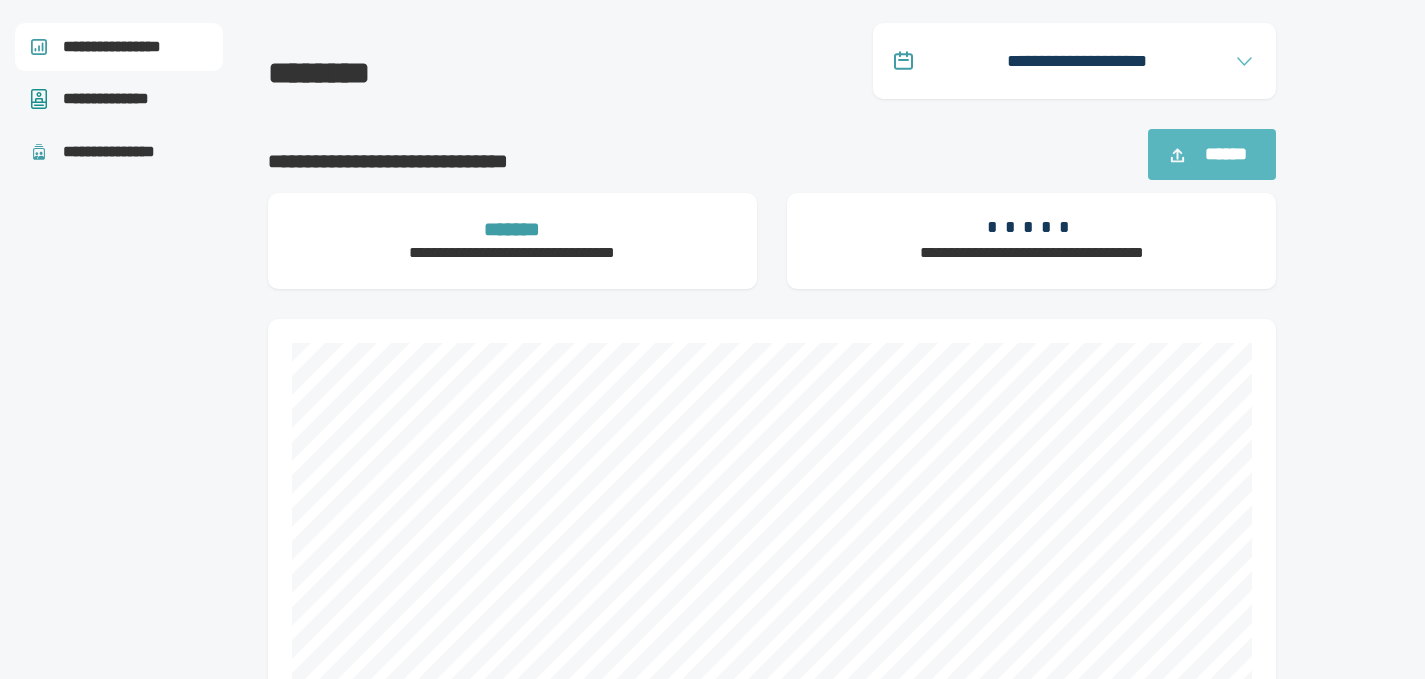 click on "******" at bounding box center [1212, 154] 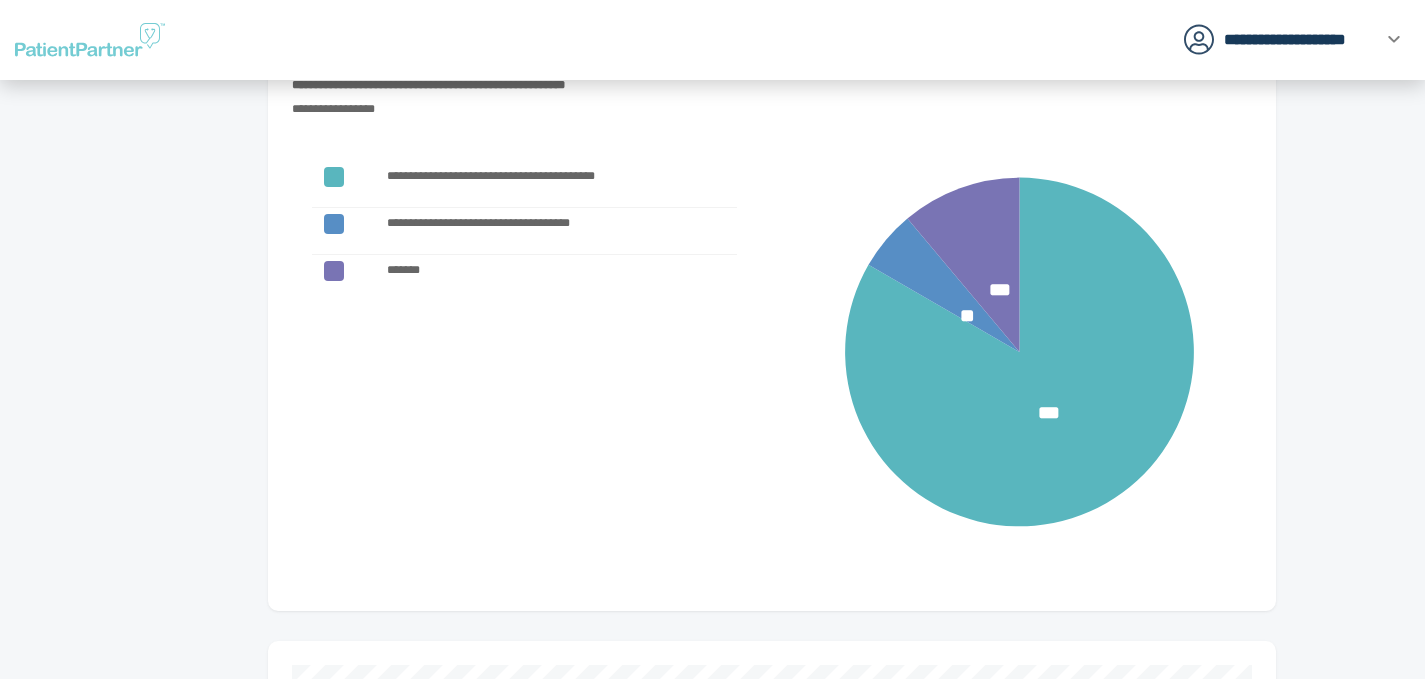 scroll, scrollTop: 1467, scrollLeft: 0, axis: vertical 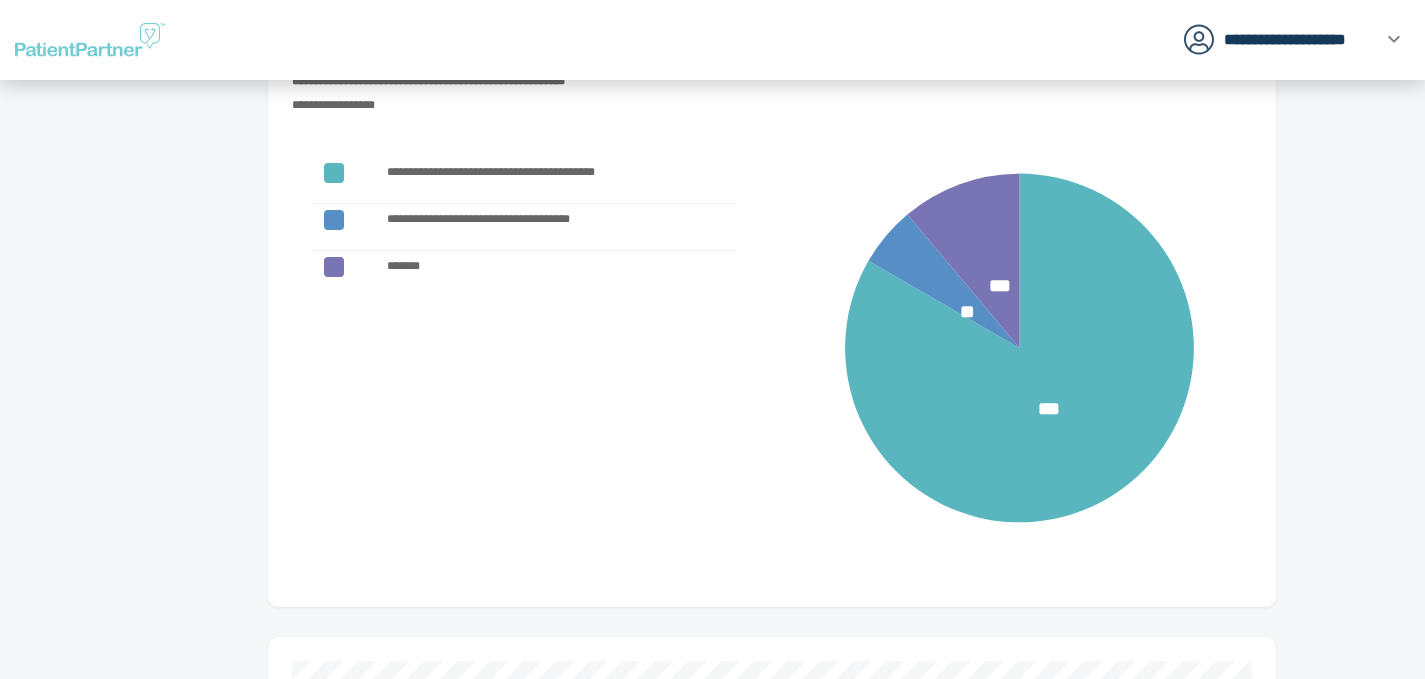 click 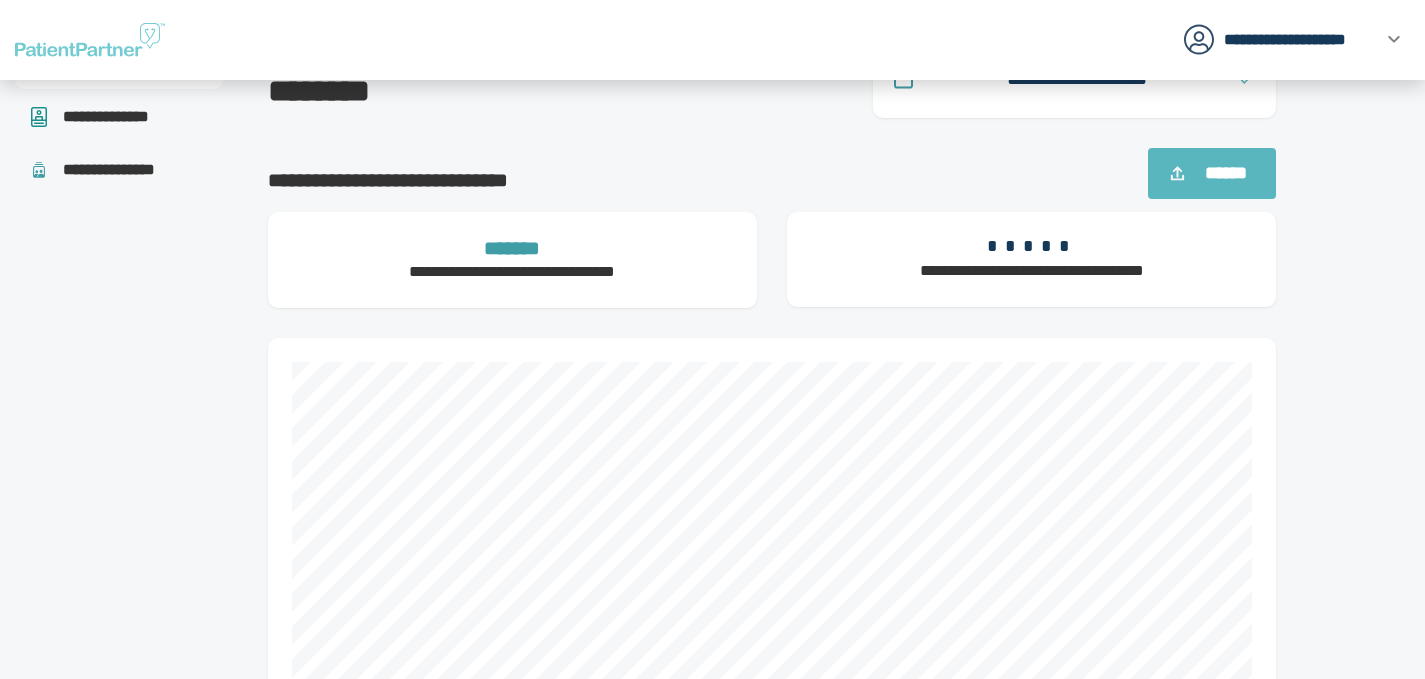 scroll, scrollTop: 0, scrollLeft: 0, axis: both 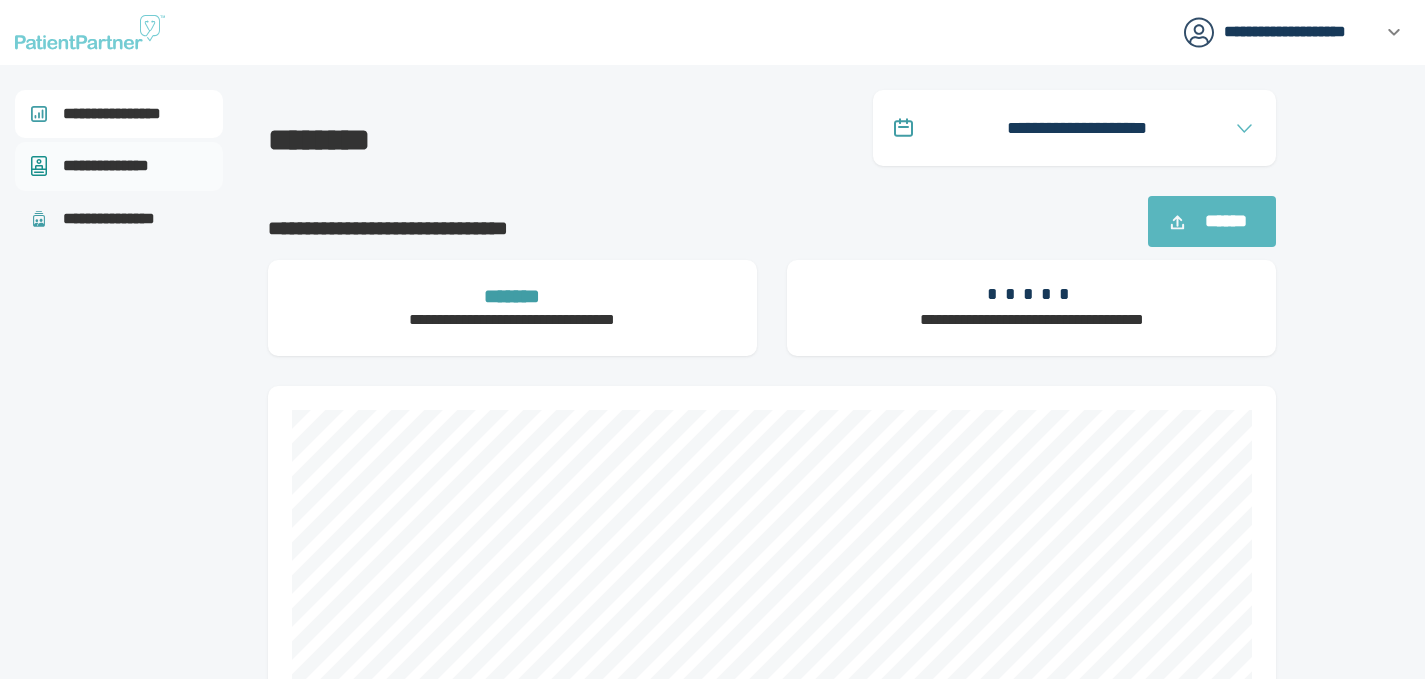 click on "**********" at bounding box center [119, 166] 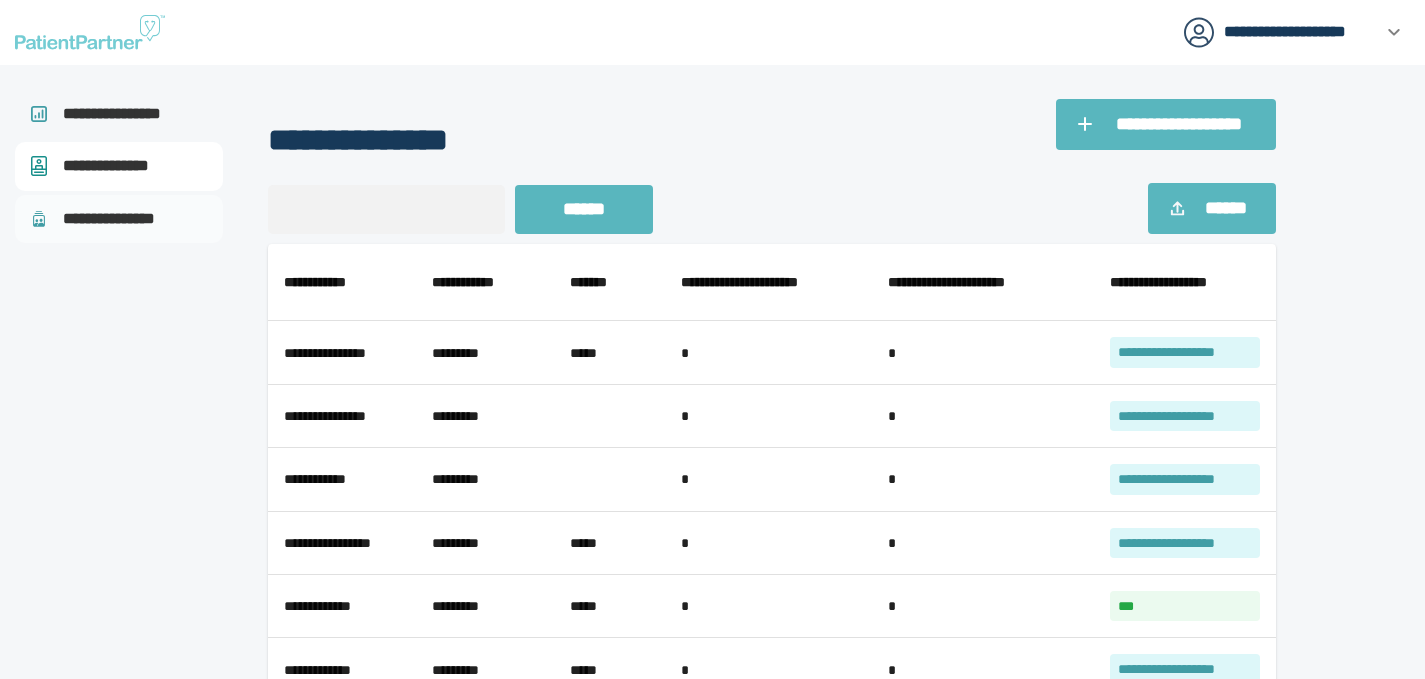 click on "**********" at bounding box center (119, 219) 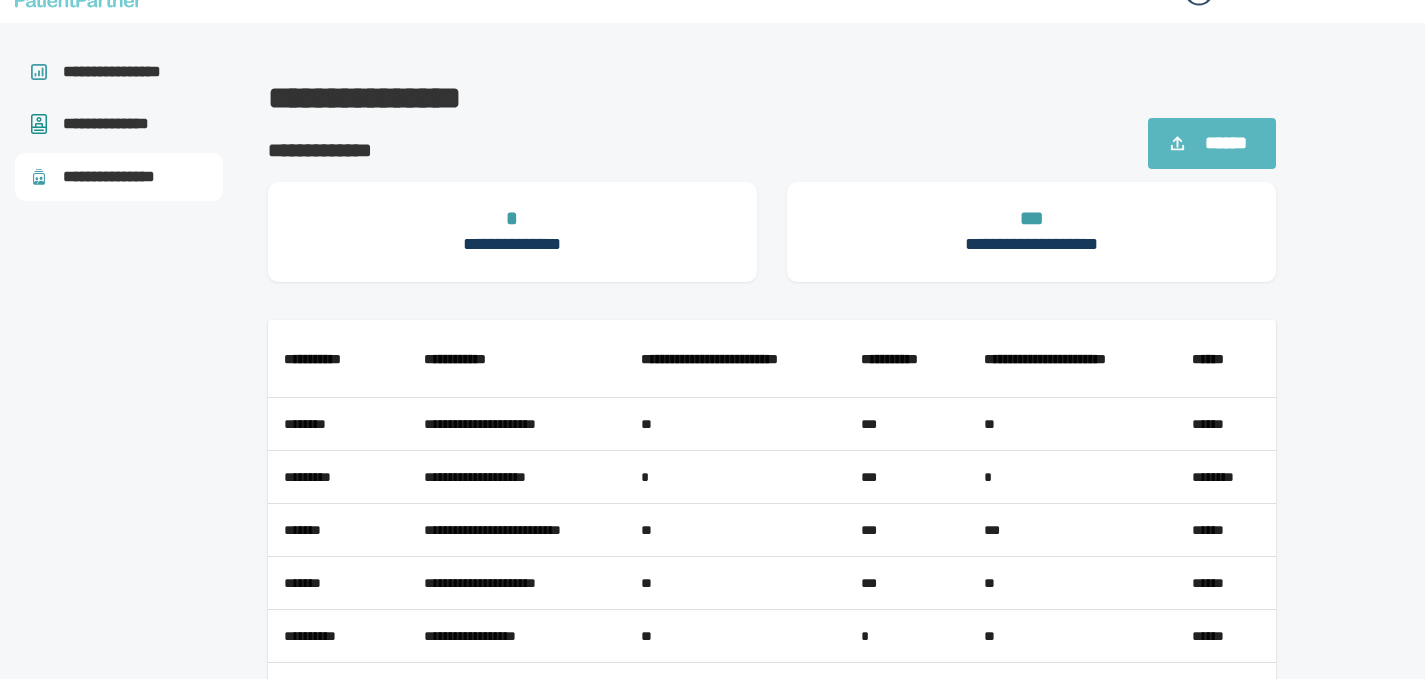 scroll, scrollTop: 0, scrollLeft: 0, axis: both 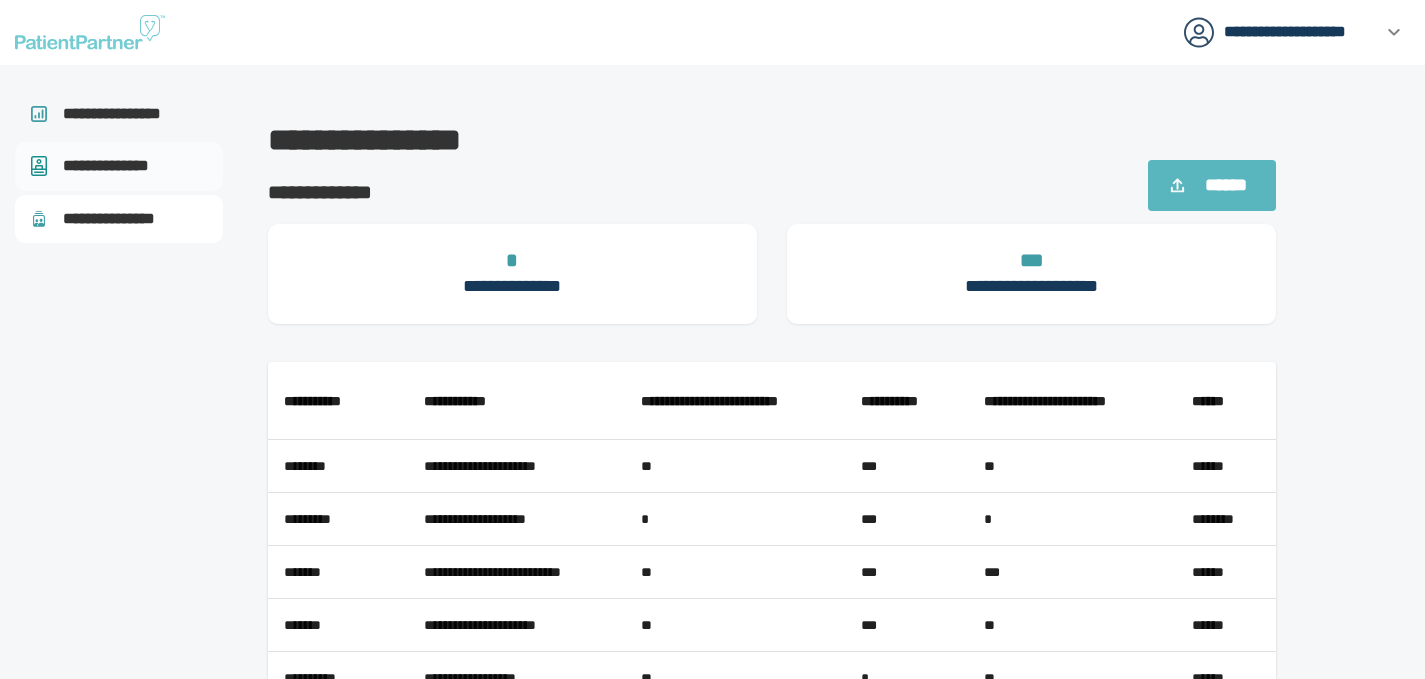click on "**********" at bounding box center [119, 166] 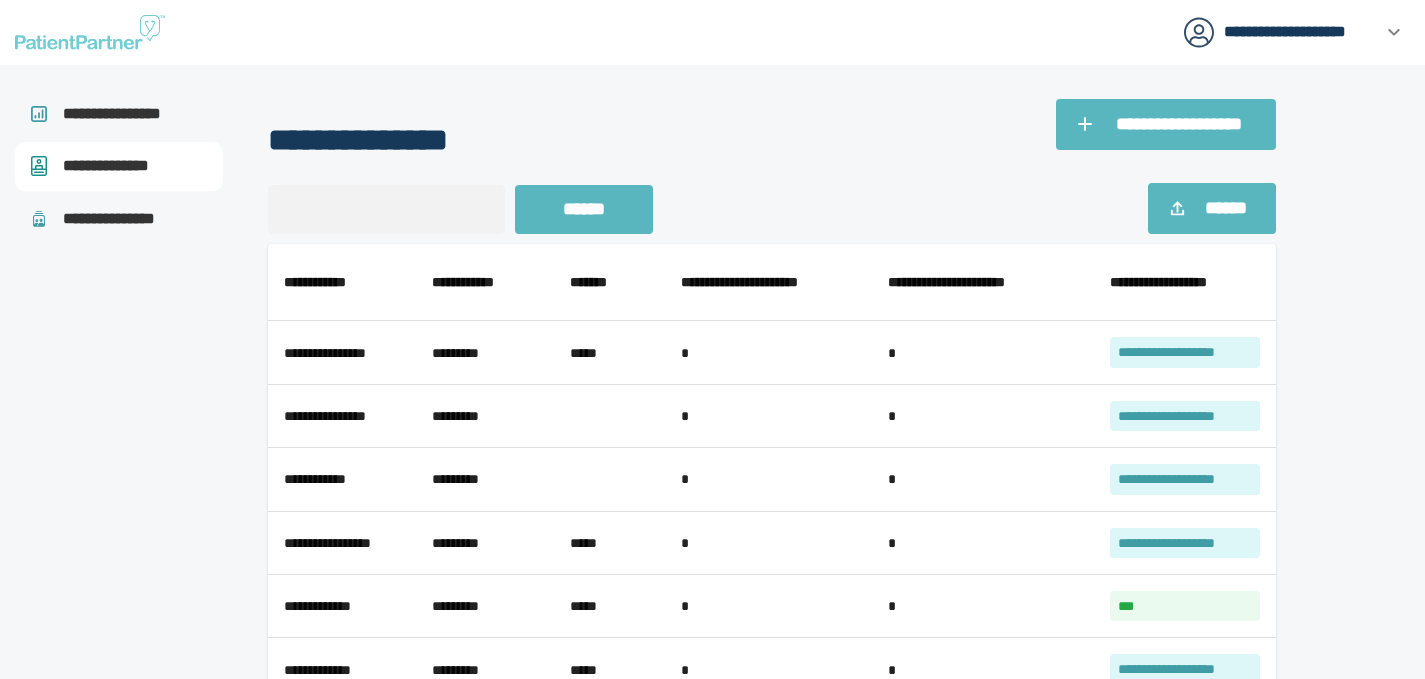 click on "******" at bounding box center (1225, 208) 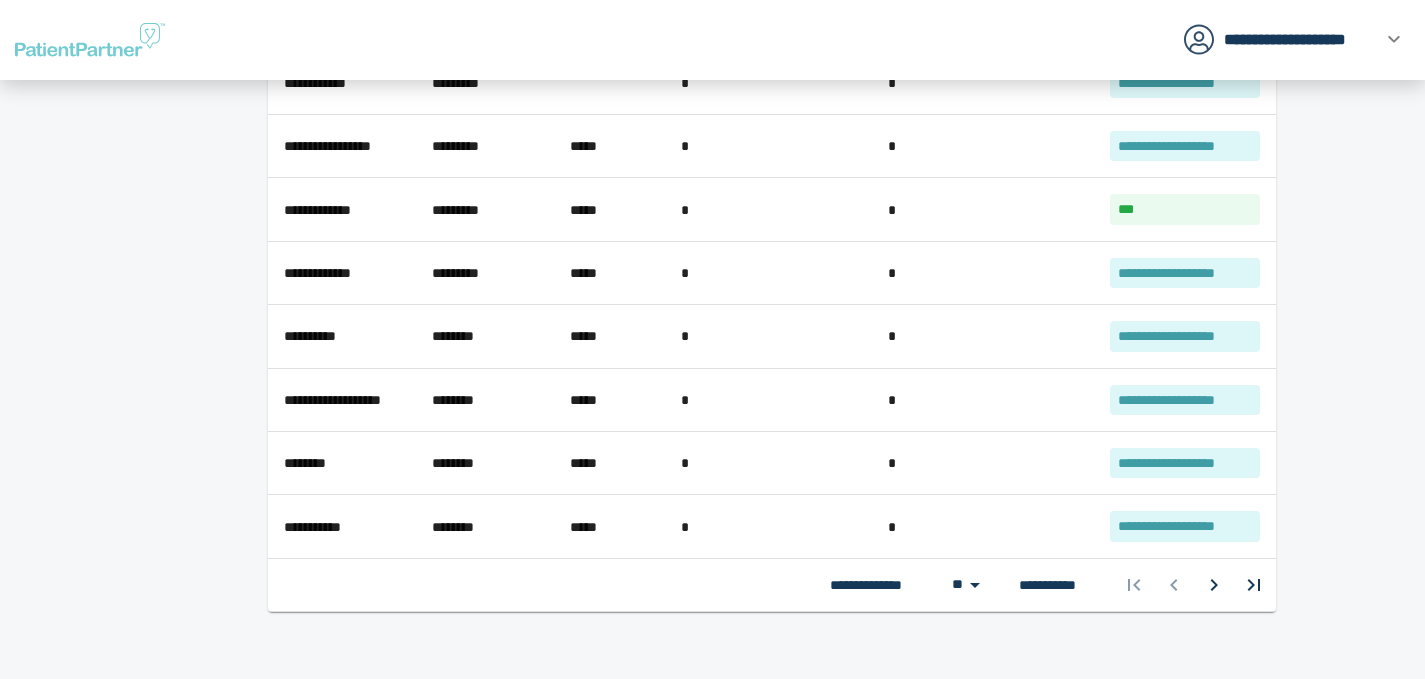 scroll, scrollTop: 0, scrollLeft: 0, axis: both 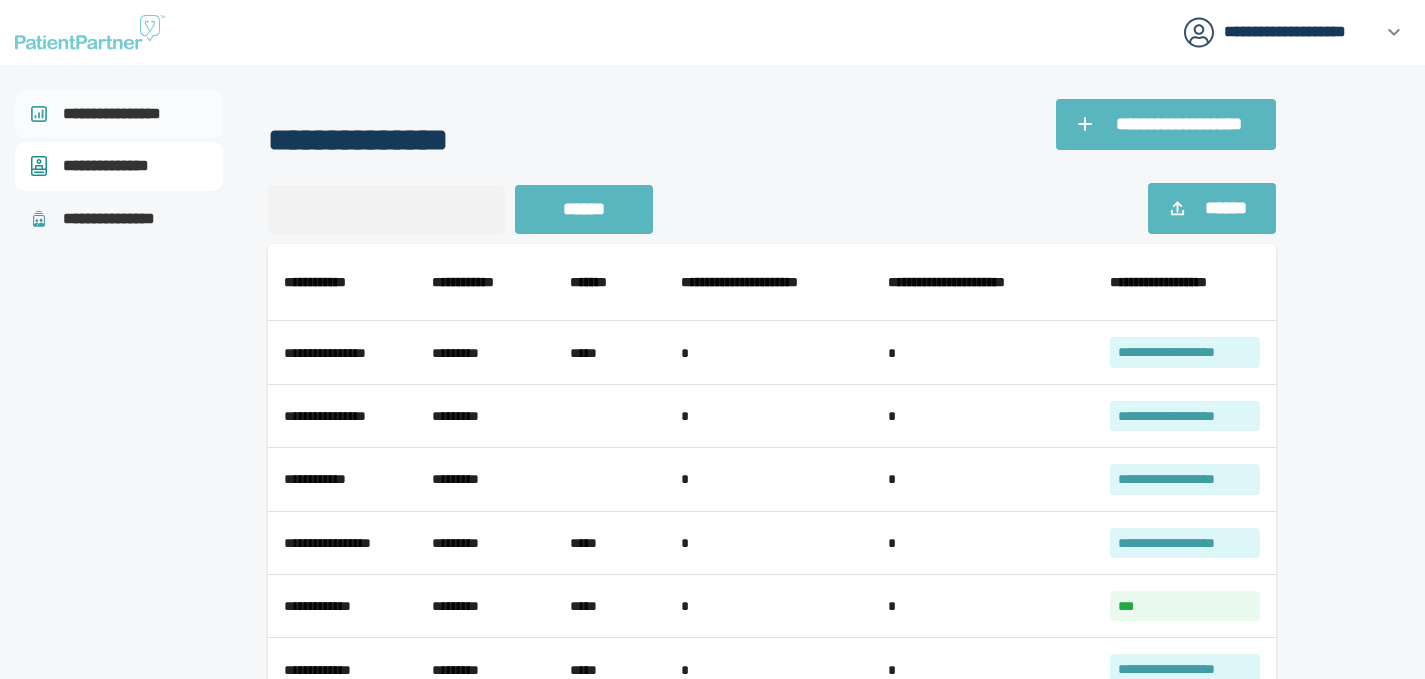 click on "**********" at bounding box center (121, 114) 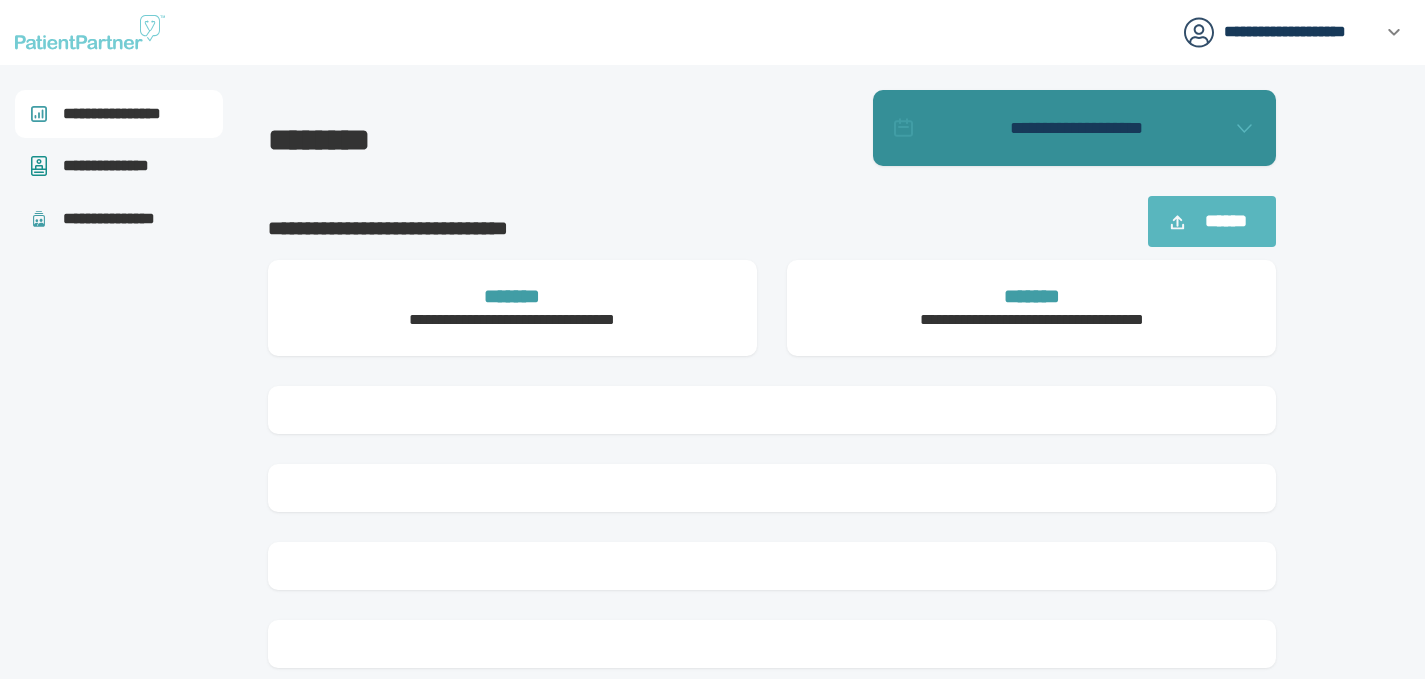 click on "**********" at bounding box center [1076, 128] 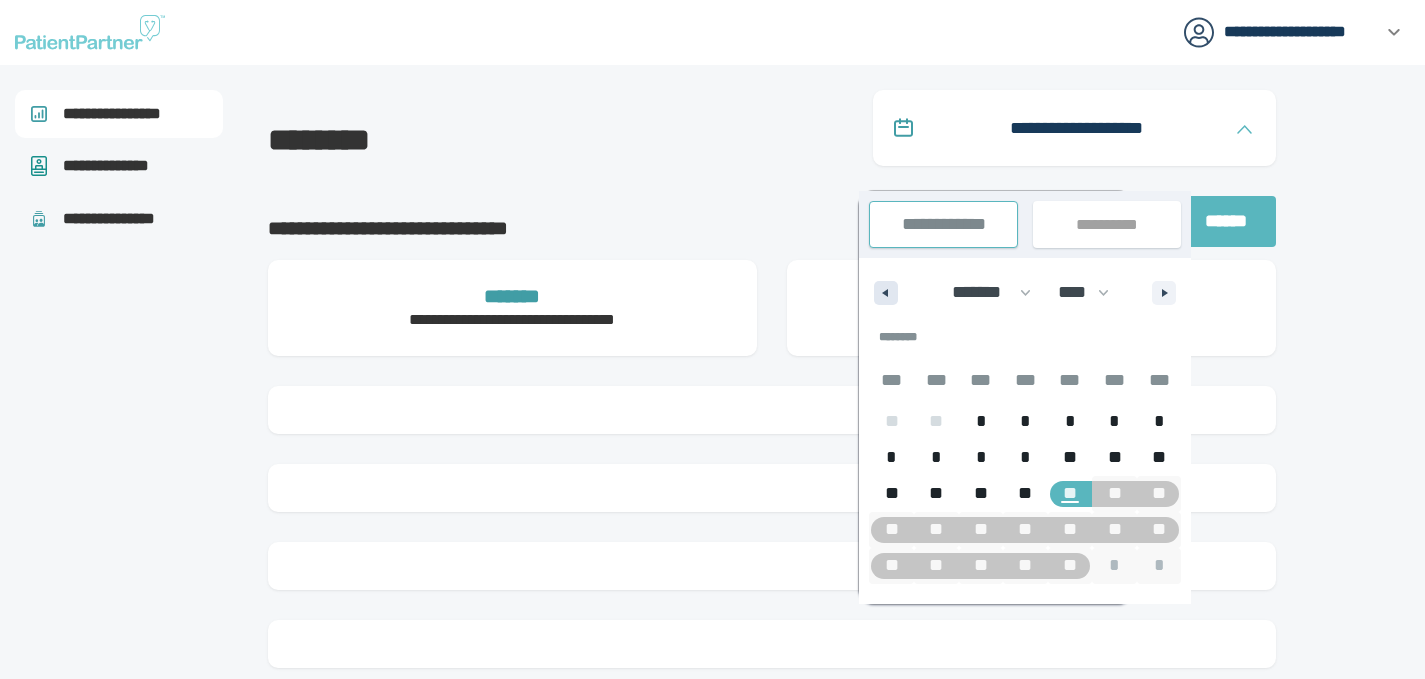 click at bounding box center (886, 293) 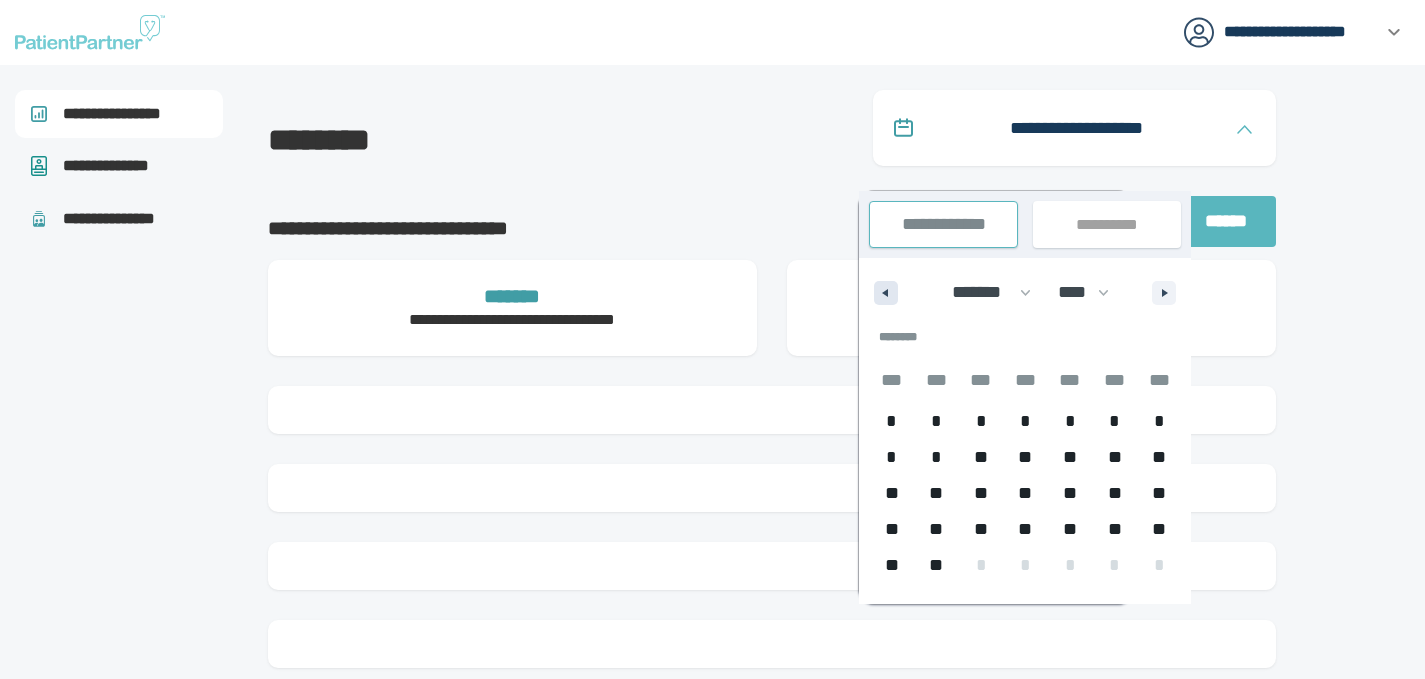 click at bounding box center (886, 293) 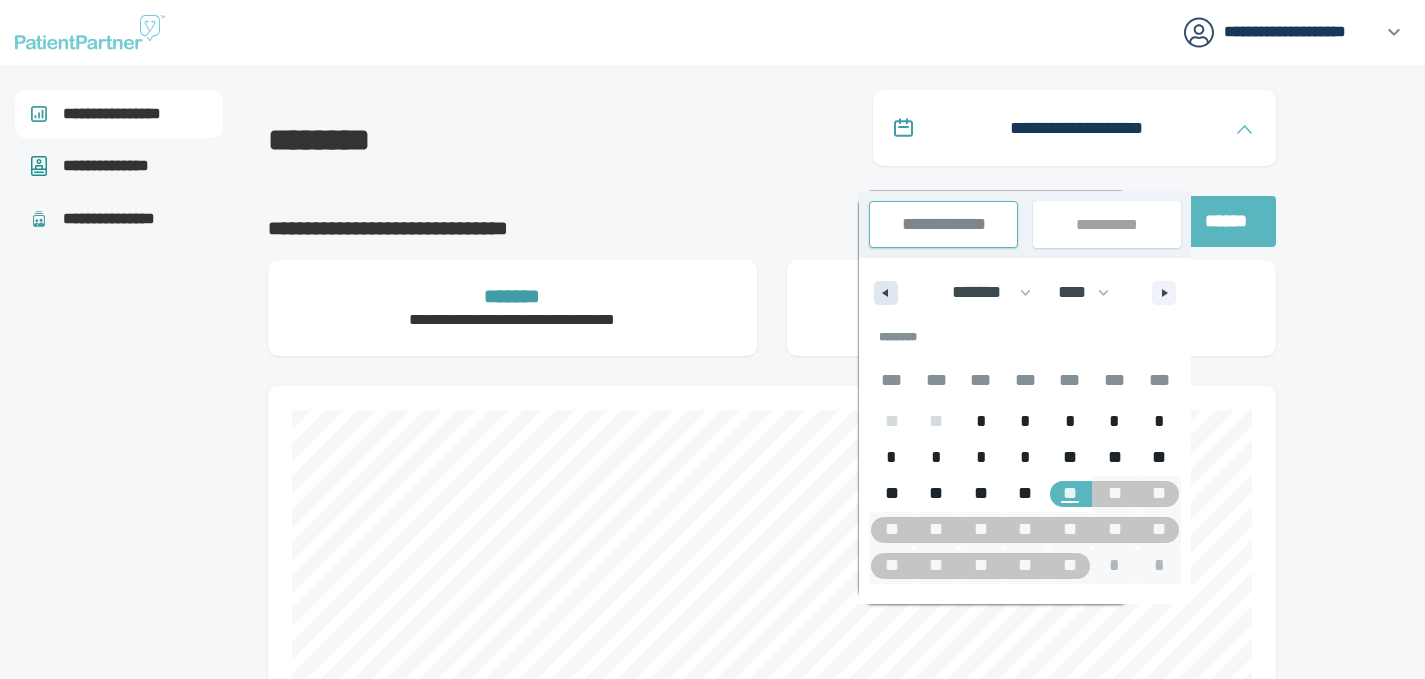 click at bounding box center (886, 293) 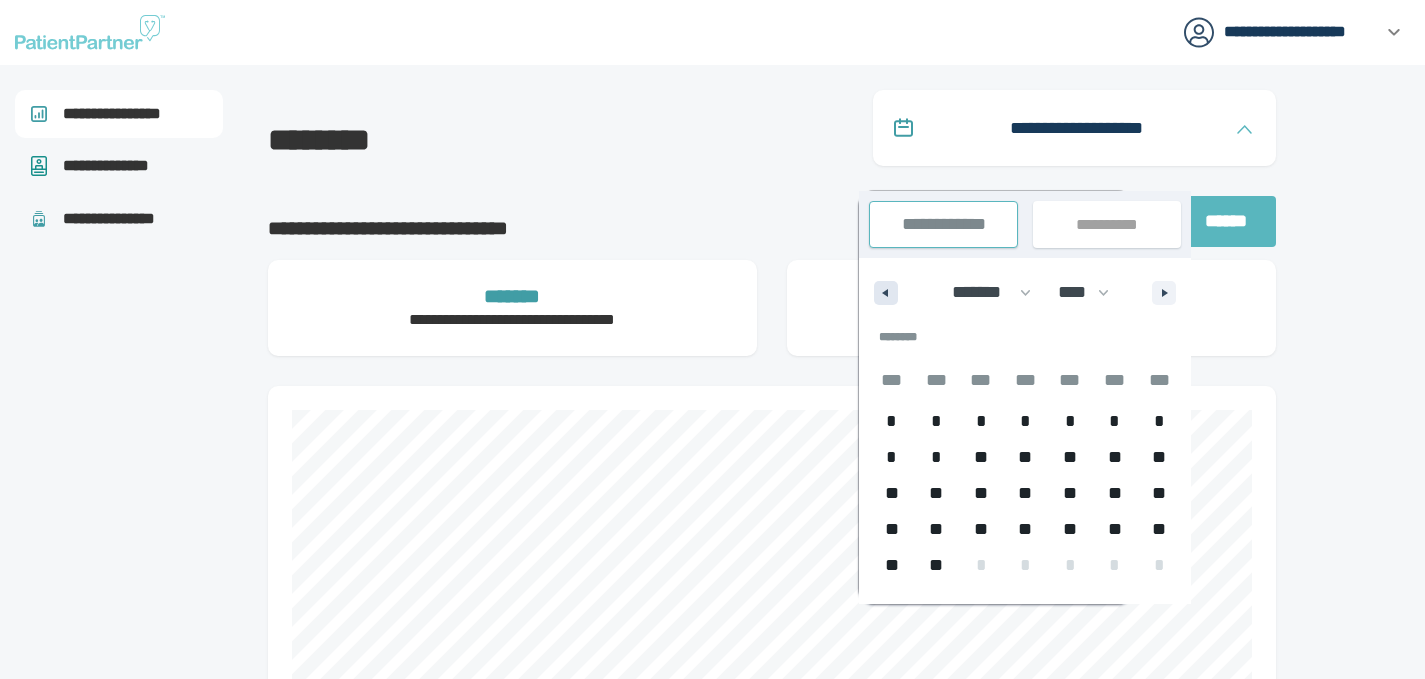 click at bounding box center [886, 293] 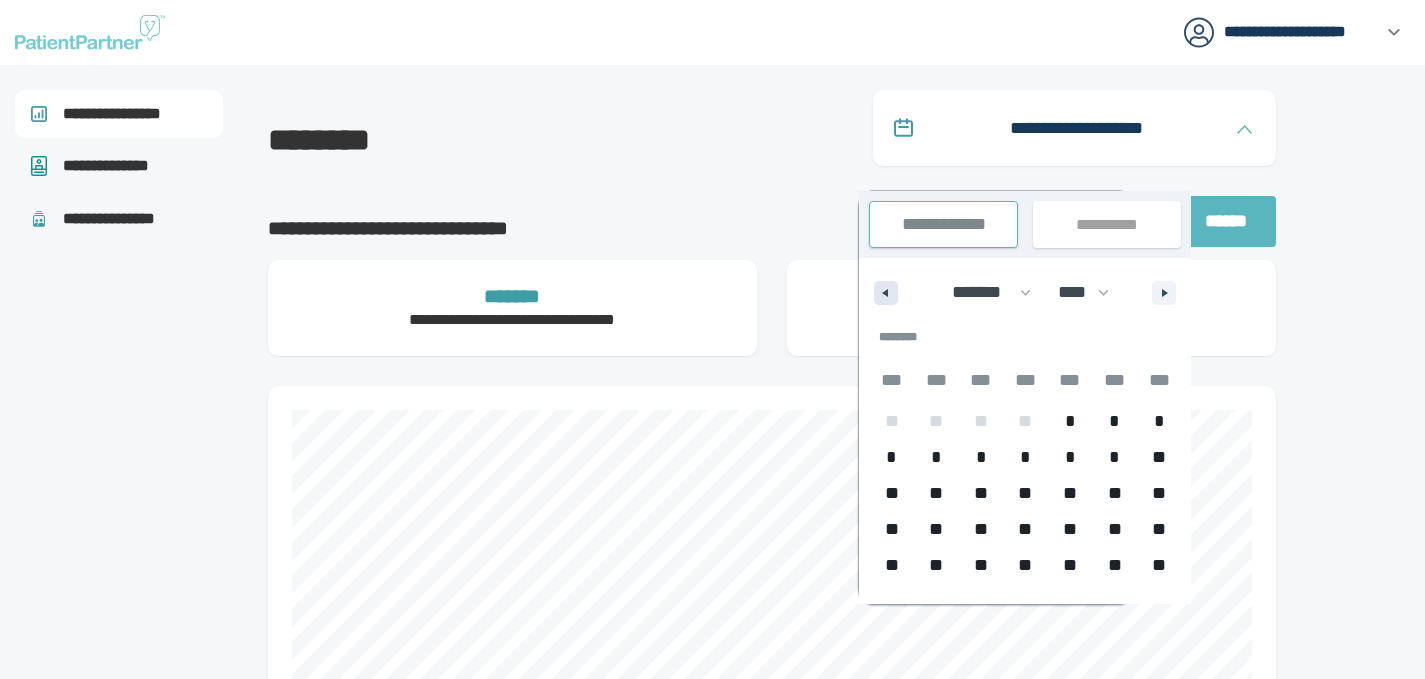 click at bounding box center [886, 293] 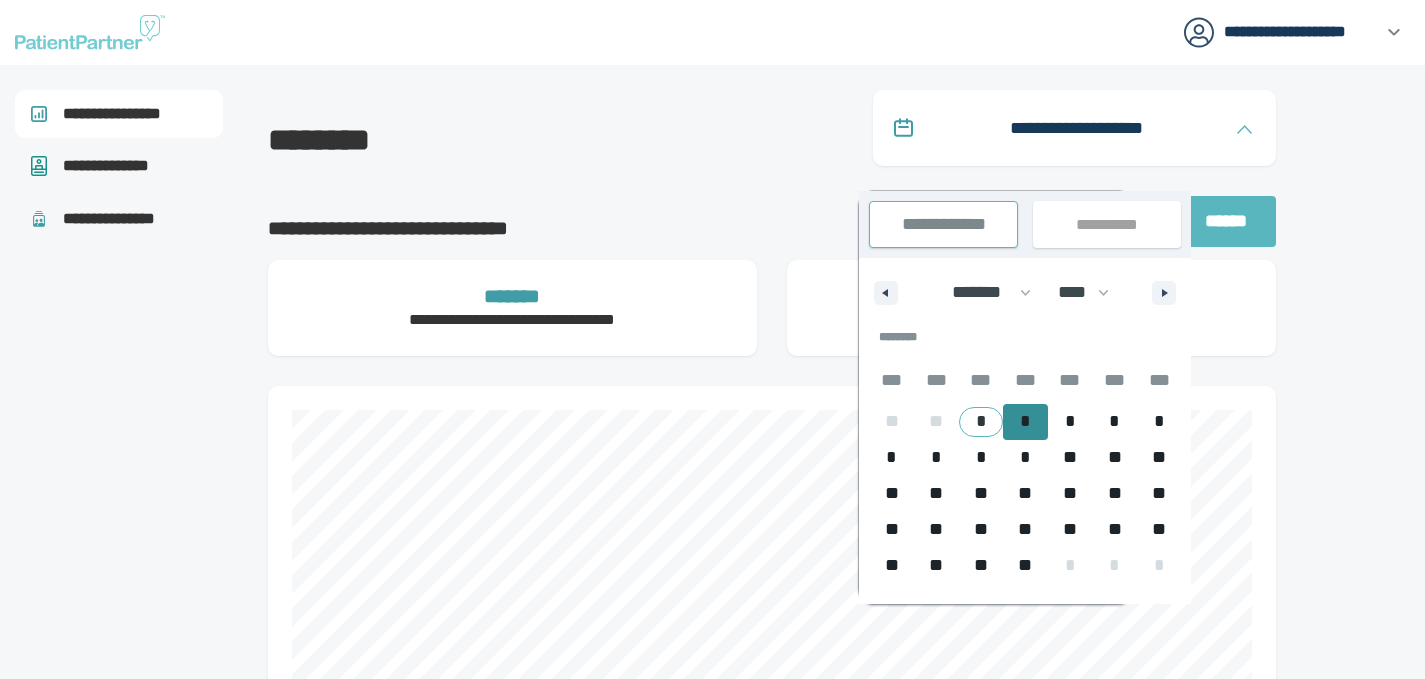 click on "*" at bounding box center [981, 421] 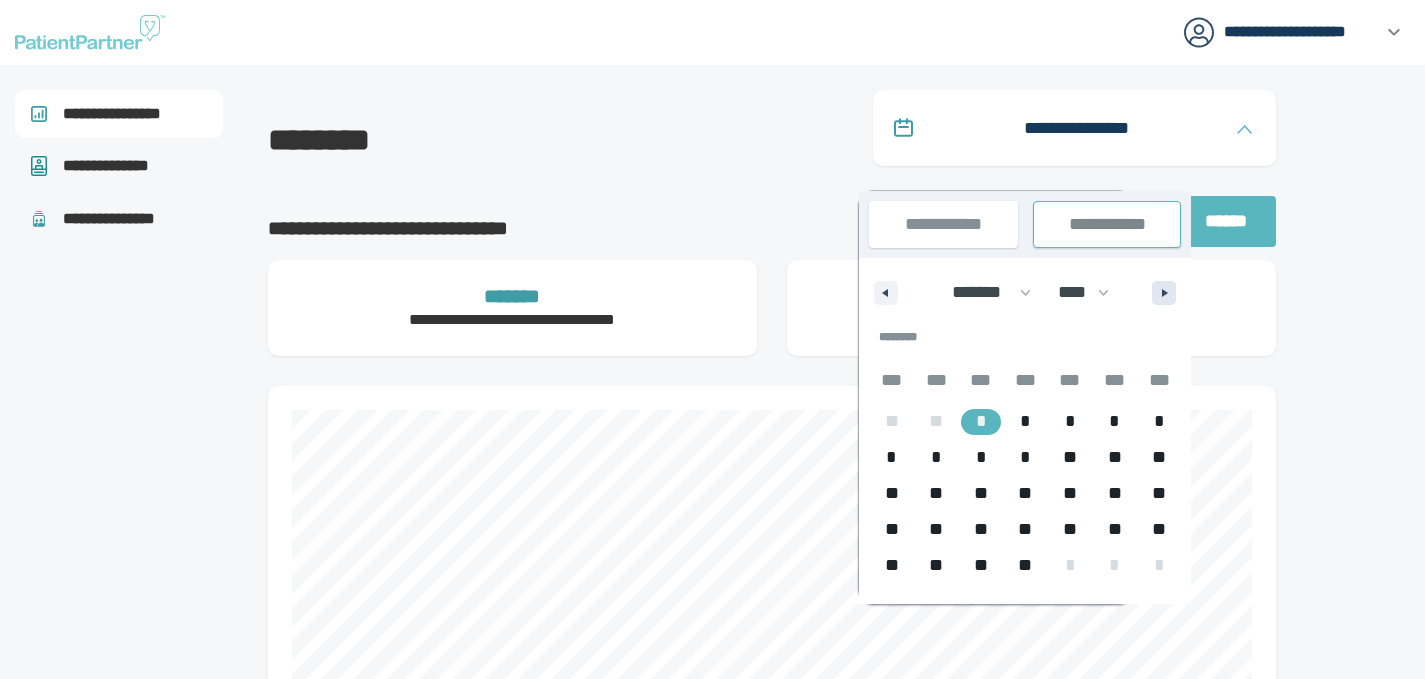 click at bounding box center [1164, 293] 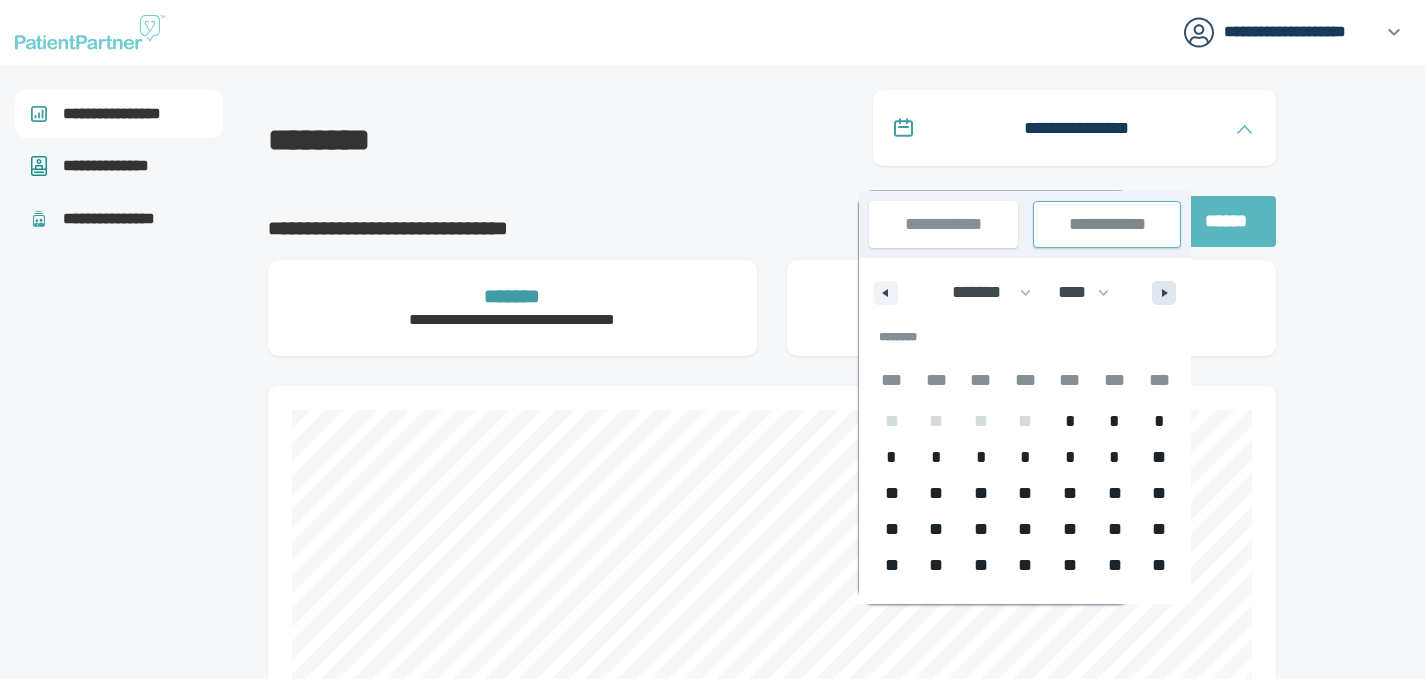 click at bounding box center (1164, 293) 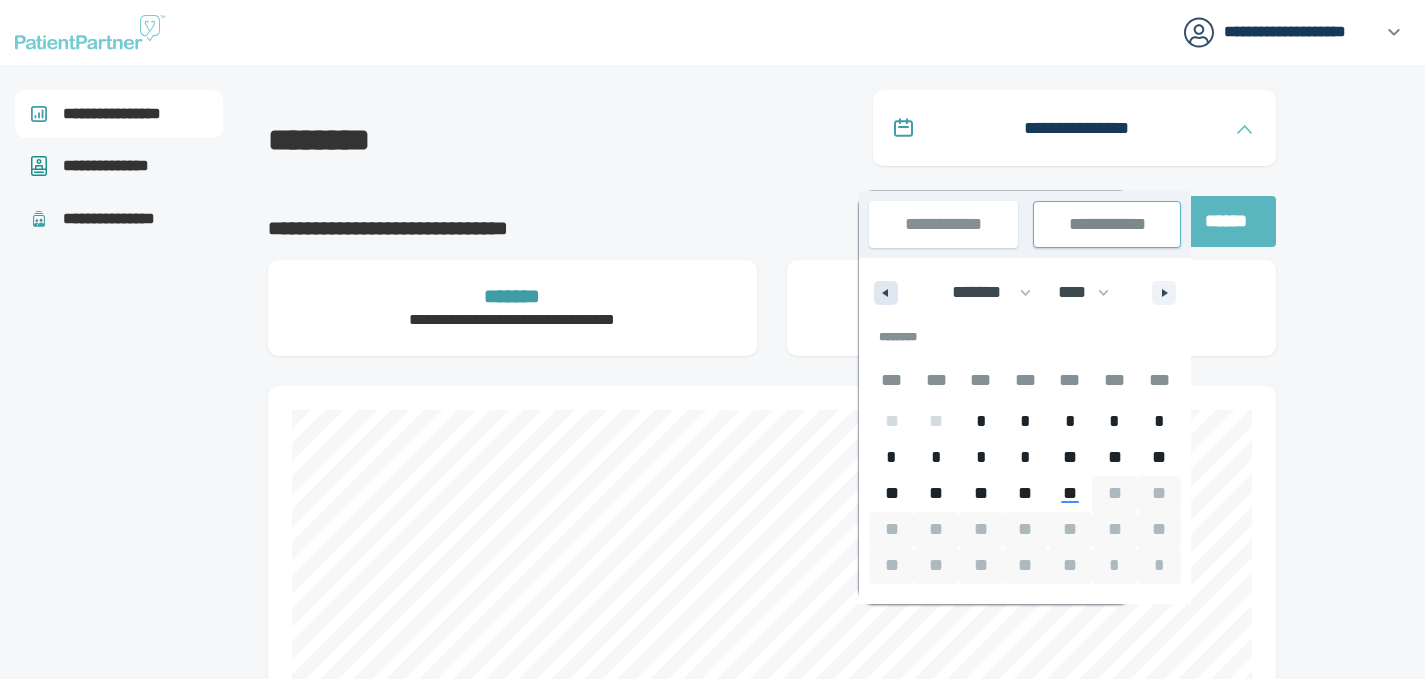 click on "******* ******** ***** ***** *** **** **** ****** ********* ******* ******** ******** **** **** **** **** **** **** **** **** **** **** **** **** **** **** **** **** **** **** **** **** **** **** **** **** **** **** **** **** **** **** **** **** **** **** **** **** **** **** **** **** **** **** **** **** **** **** **** **** **** **** **** **** **** **** **** **** **** **** **** **** **** **** **** **** **** **** **** **** **** **** **** **** **** **** **** **** **** **** **** **** **** **** **** **** **** **** **** **** **** **** **** **** **** **** **** **** **** **** **** **** ****" at bounding box center (1025, 288) 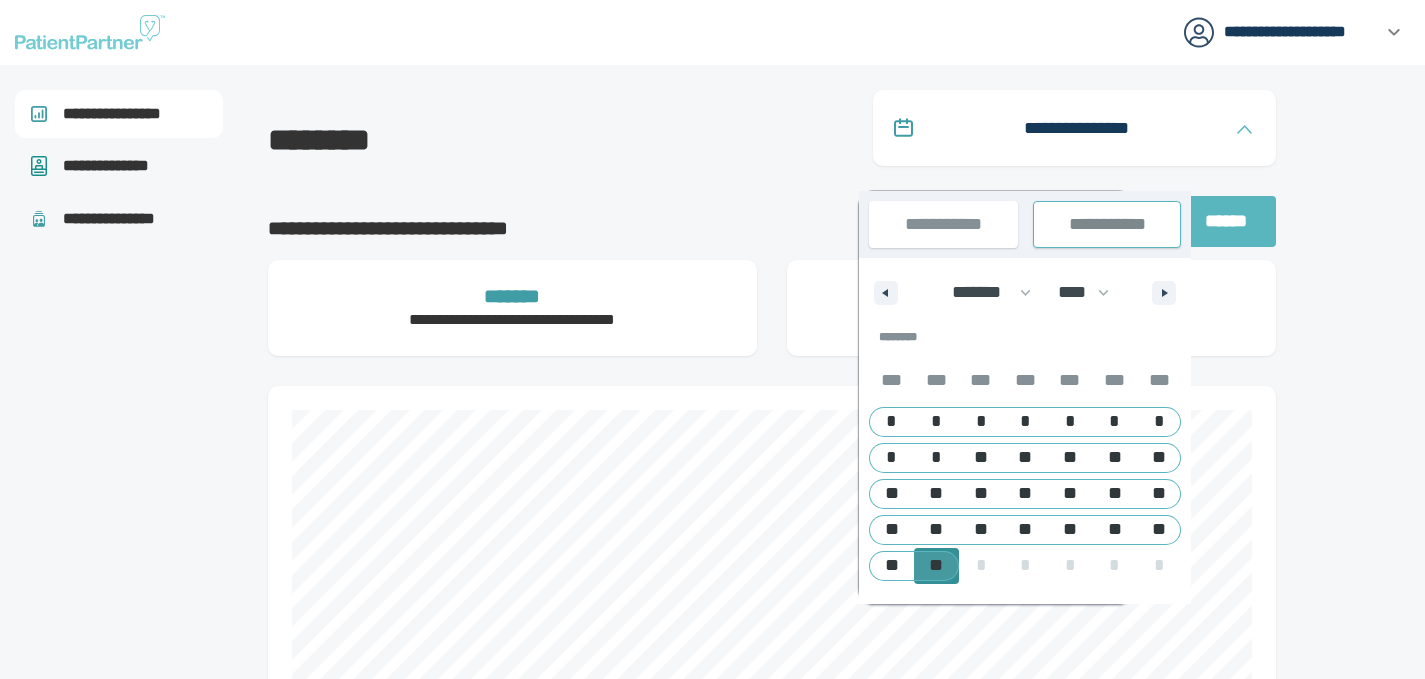 click on "**" at bounding box center (936, 565) 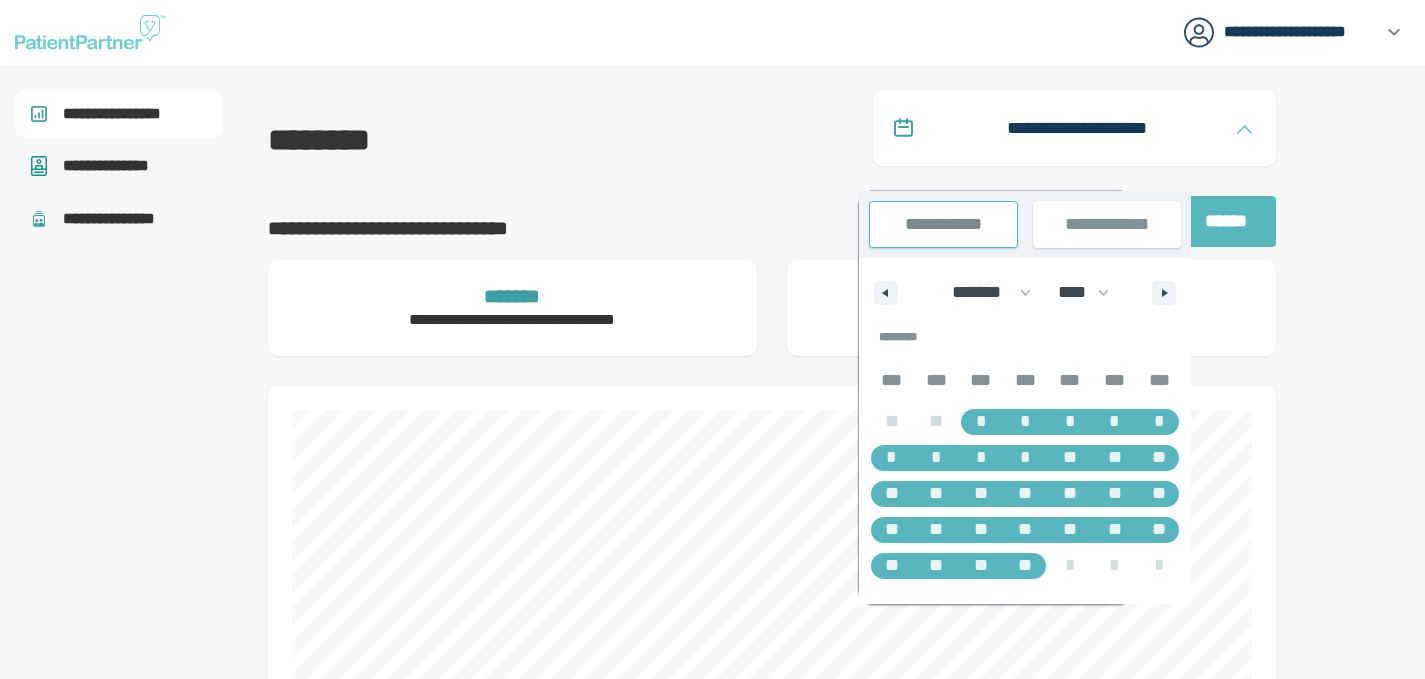 click on "******" at bounding box center (1212, 221) 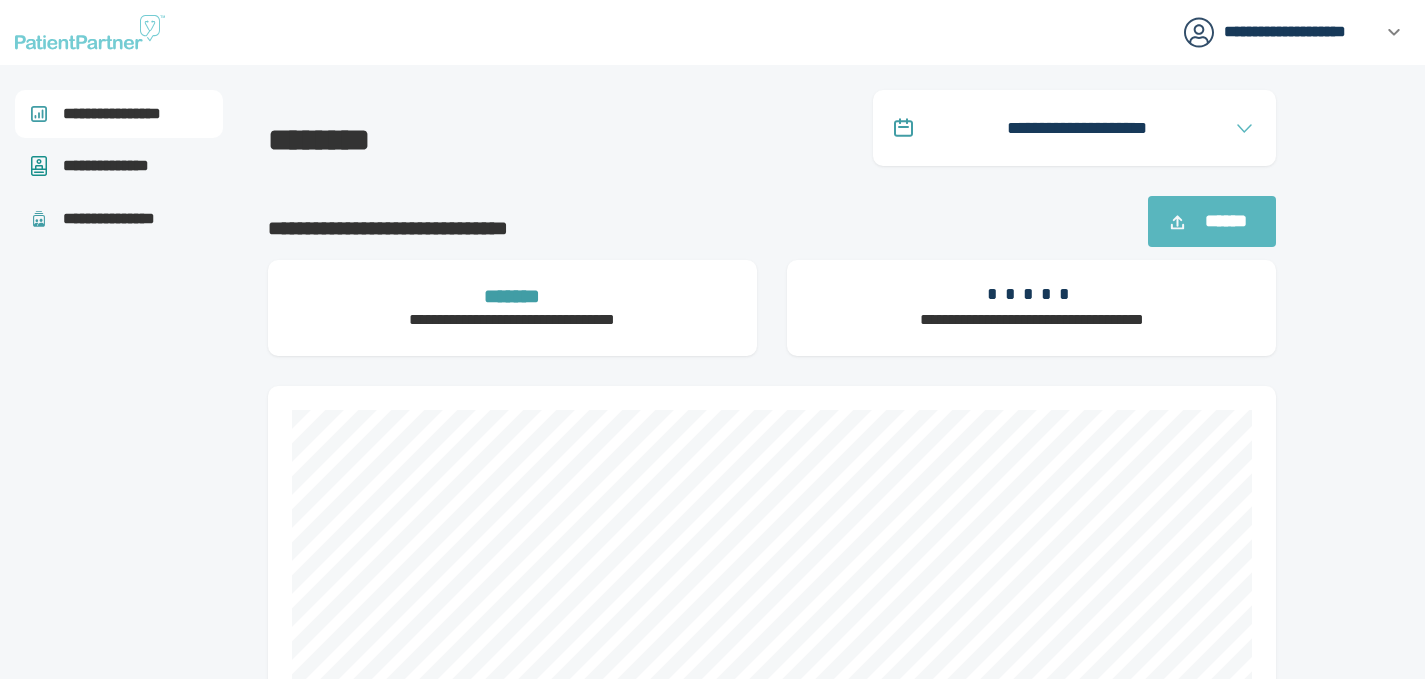 click at bounding box center (1365, 1672) 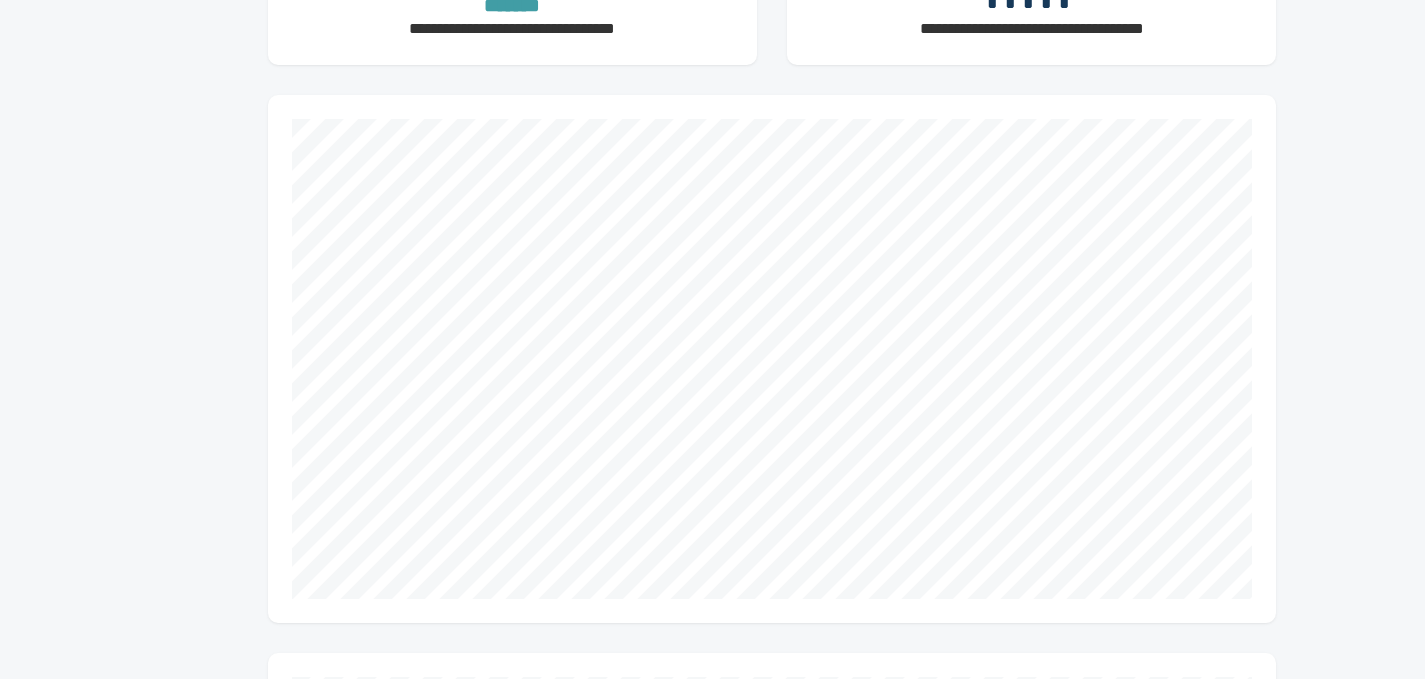 scroll, scrollTop: 0, scrollLeft: 0, axis: both 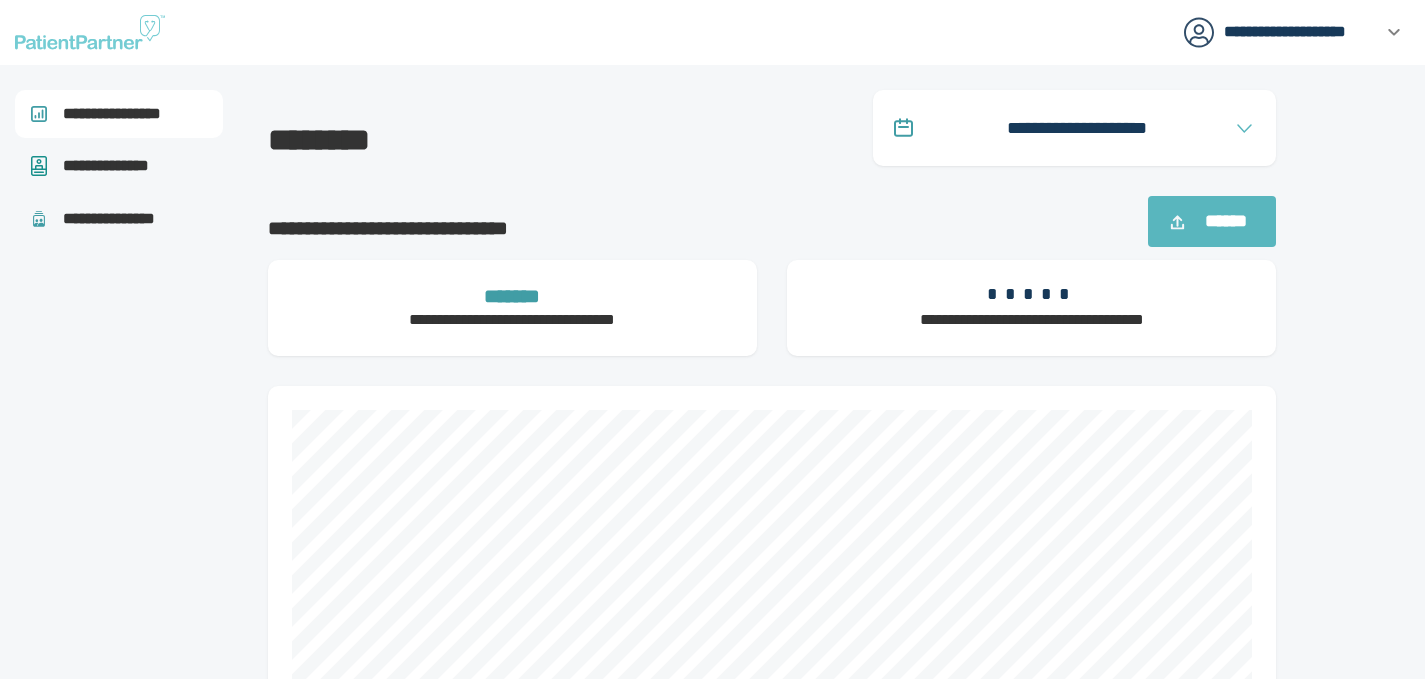 click on "******" at bounding box center (1225, 221) 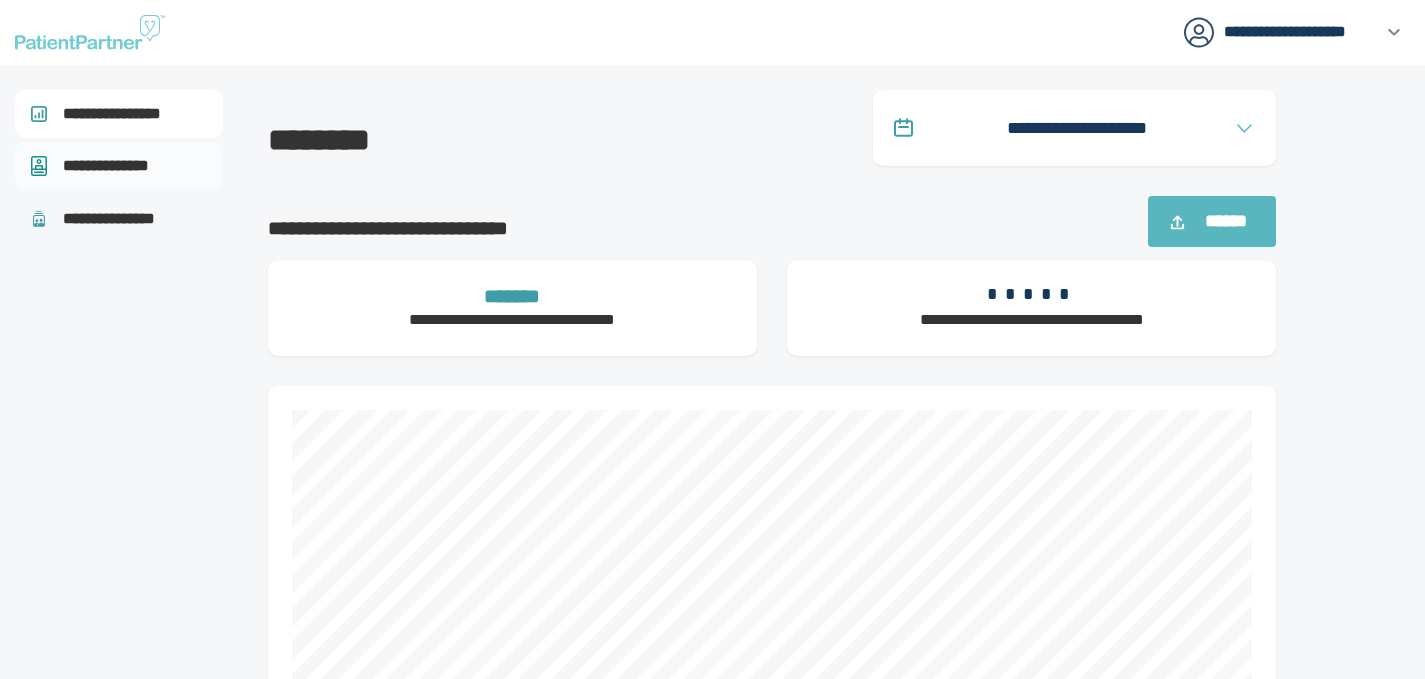 click on "**********" at bounding box center [119, 166] 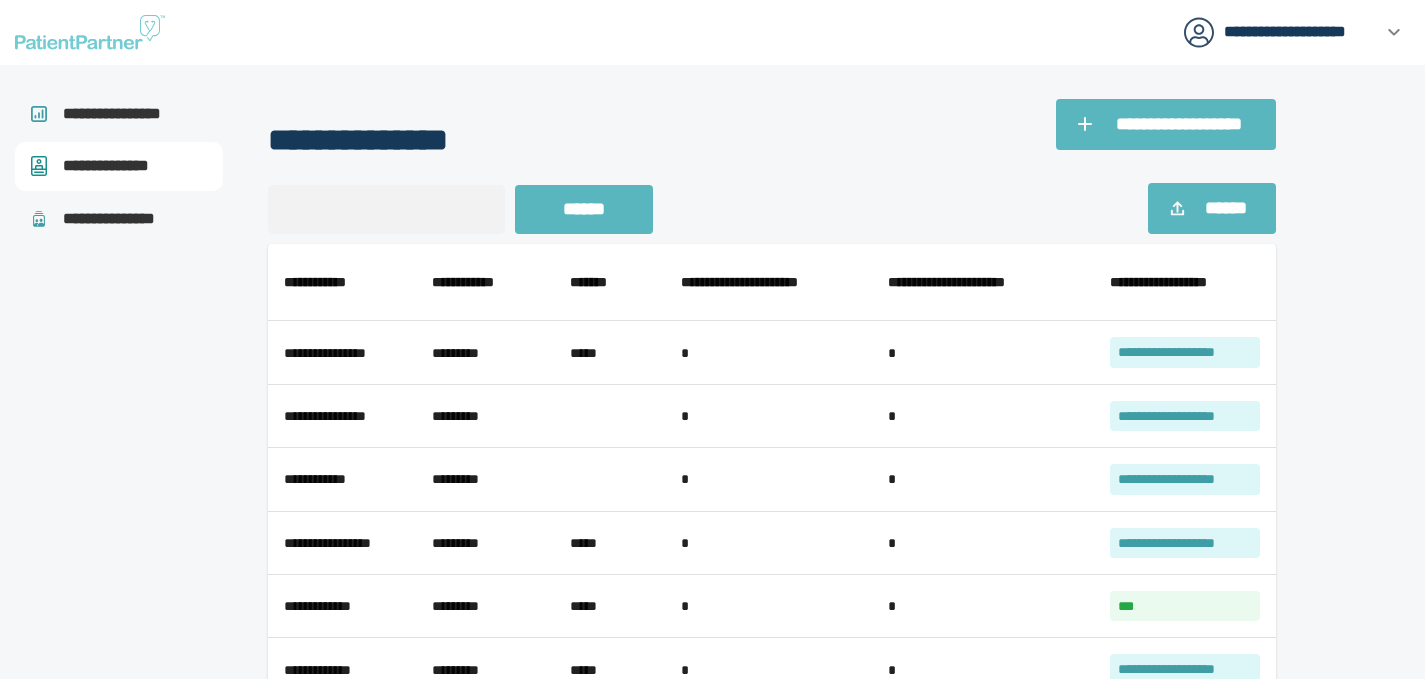 click on "******" at bounding box center [1225, 208] 